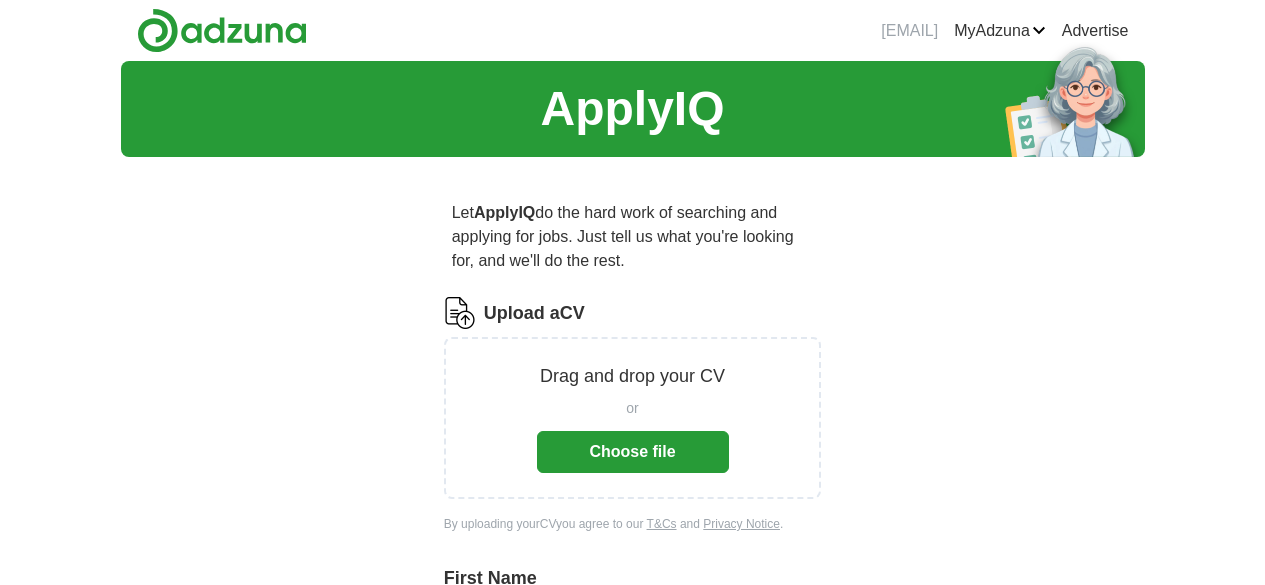 scroll, scrollTop: 0, scrollLeft: 0, axis: both 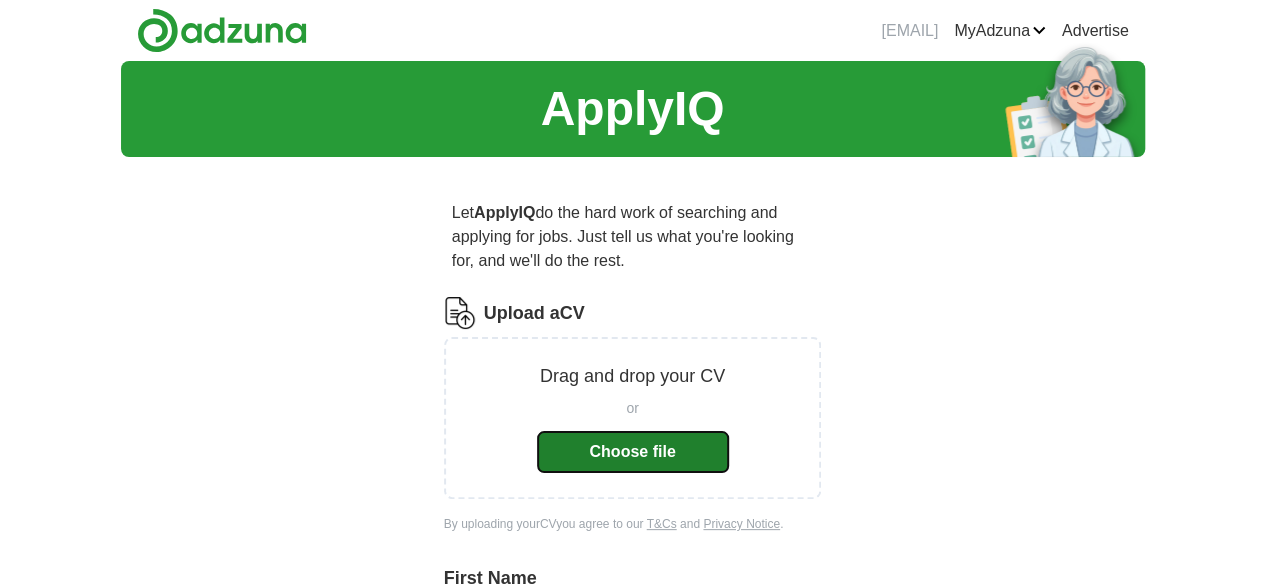 click on "Choose file" at bounding box center (633, 452) 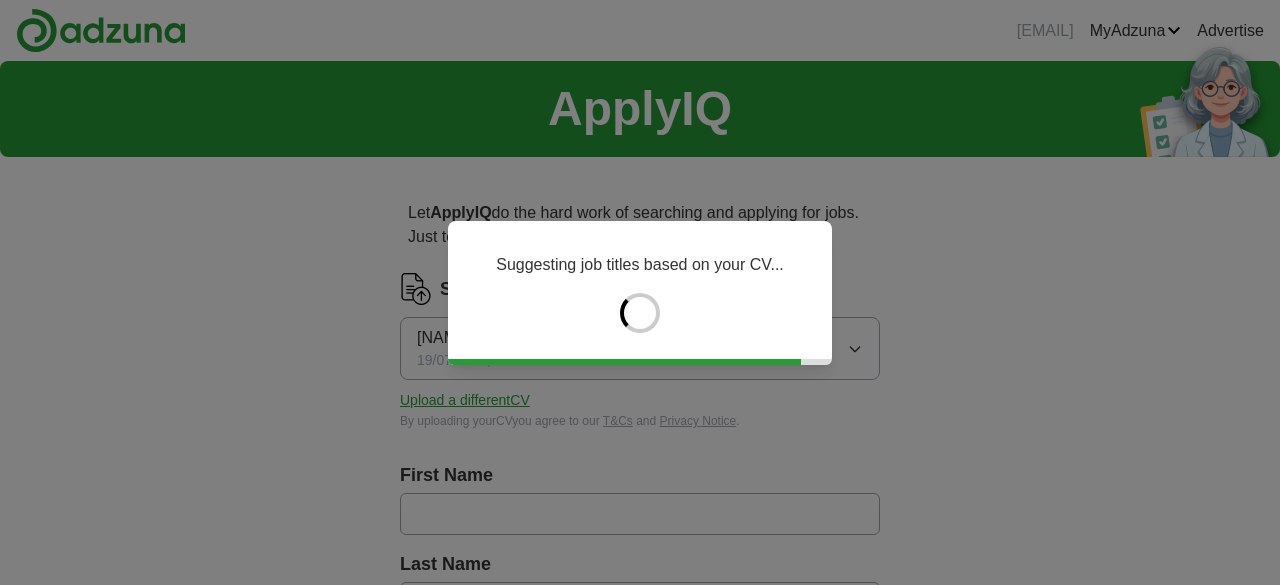 type on "*********" 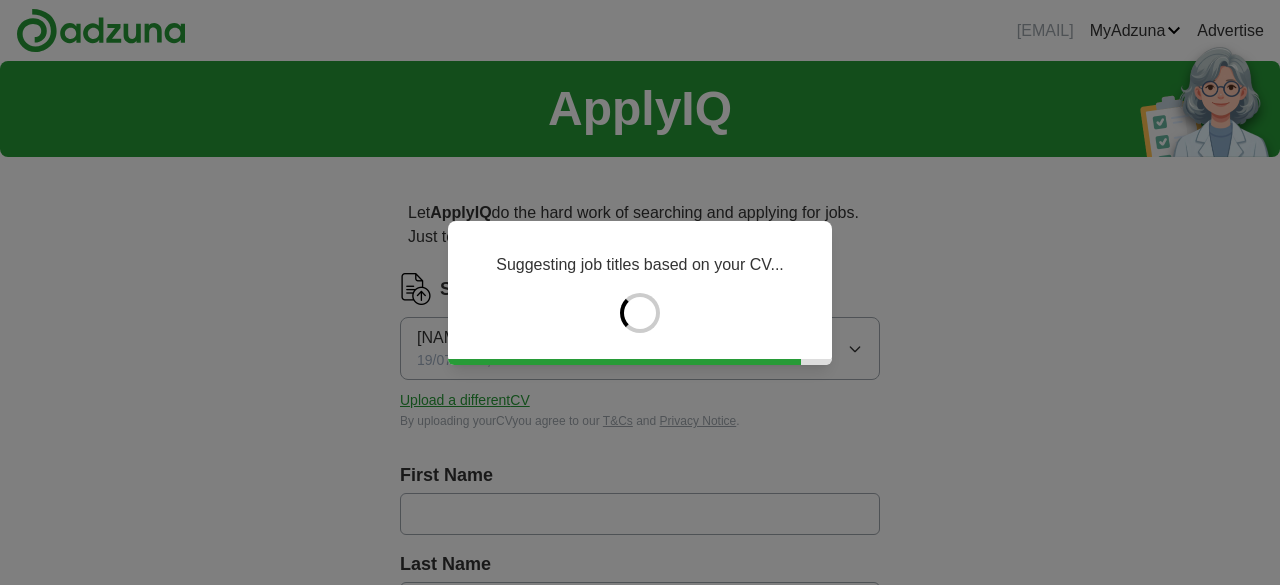 type on "*****" 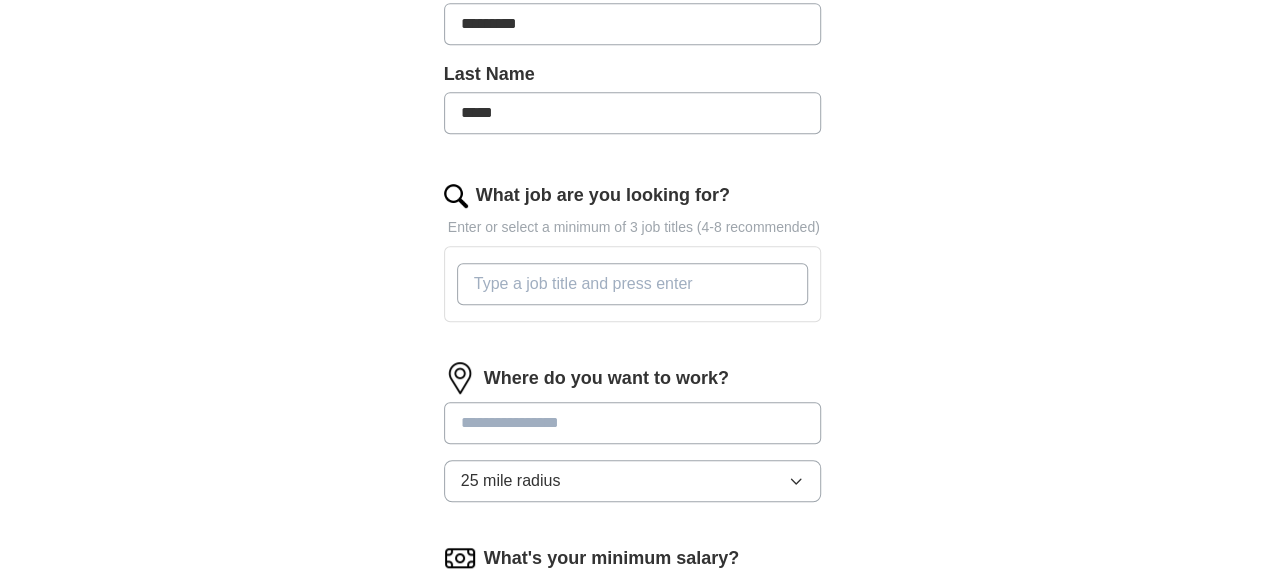 scroll, scrollTop: 512, scrollLeft: 0, axis: vertical 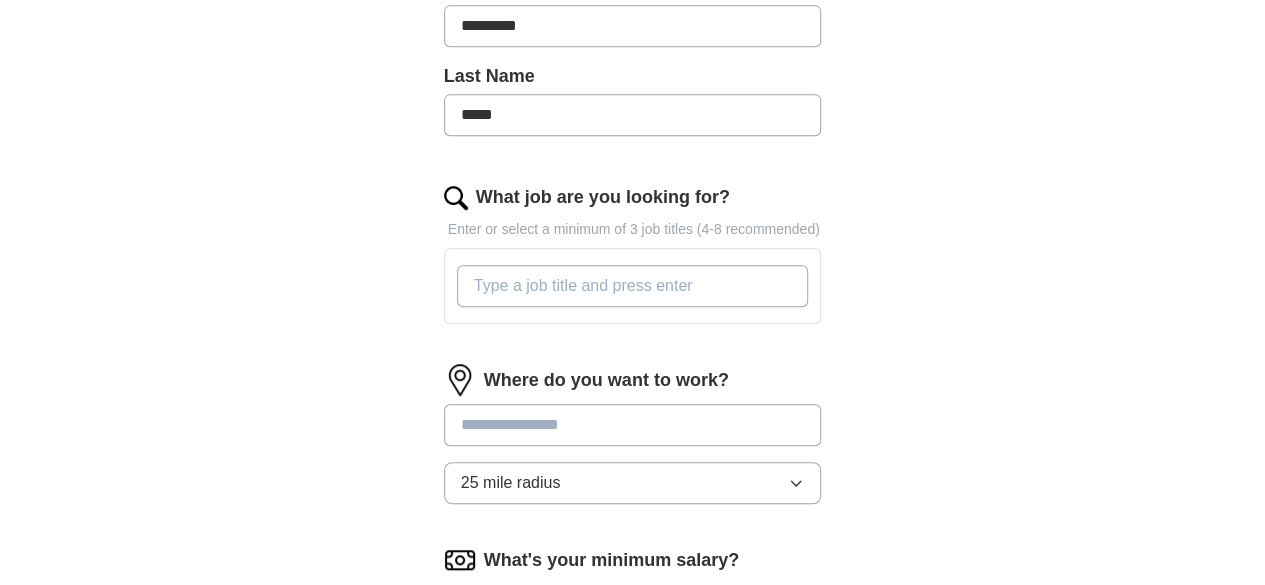 click on "What job are you looking for?" at bounding box center (633, 286) 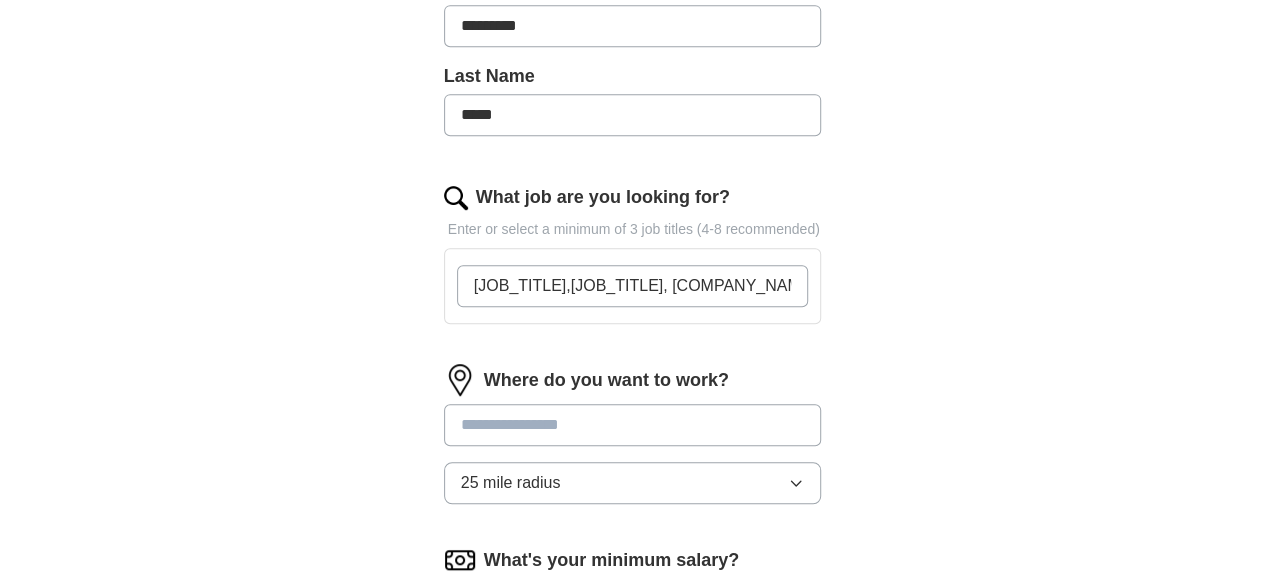 click on "[JOB_TITLE],[JOB_TITLE], [COMPANY_NAME]" at bounding box center (633, 286) 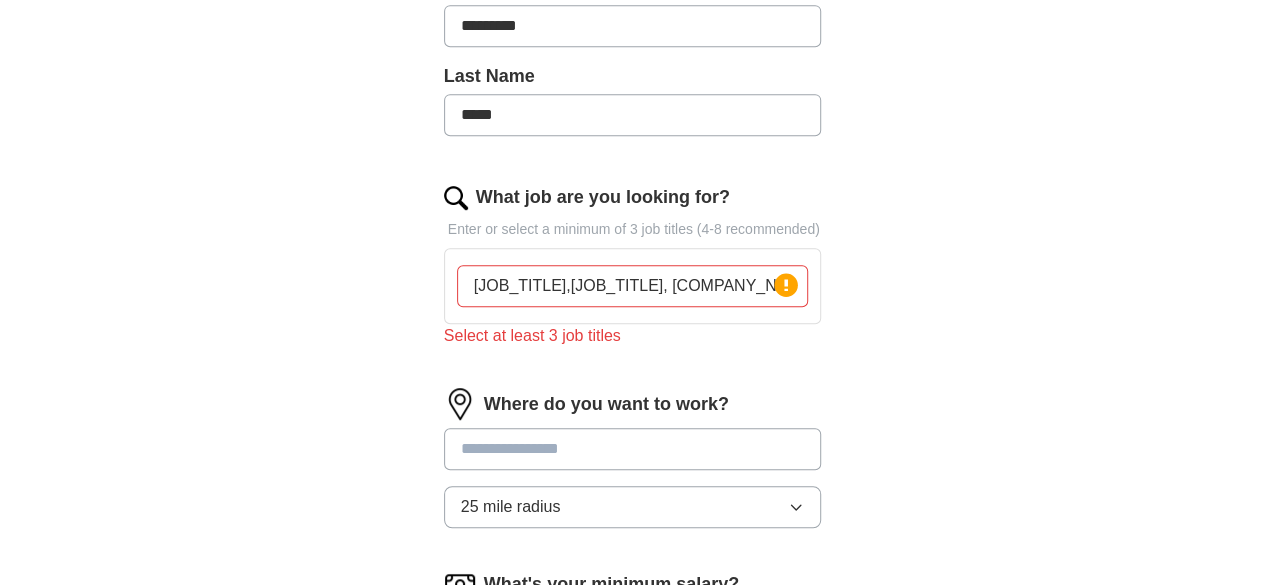 click on "[JOB_TITLE],[JOB_TITLE], [COMPANY_NAME]" at bounding box center [633, 286] 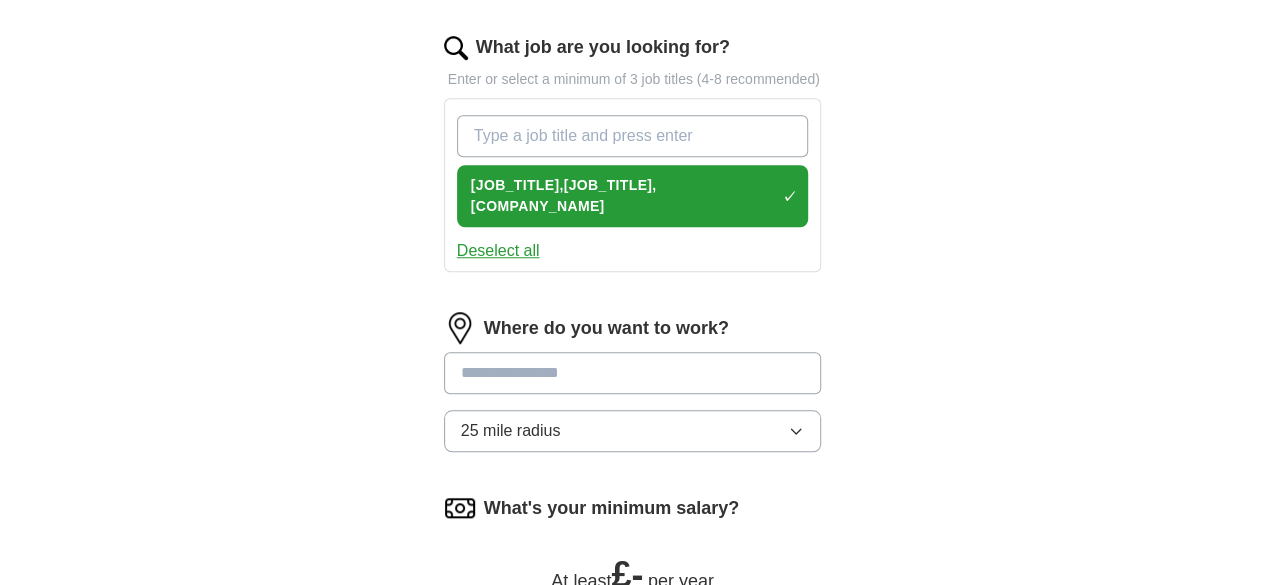 scroll, scrollTop: 672, scrollLeft: 0, axis: vertical 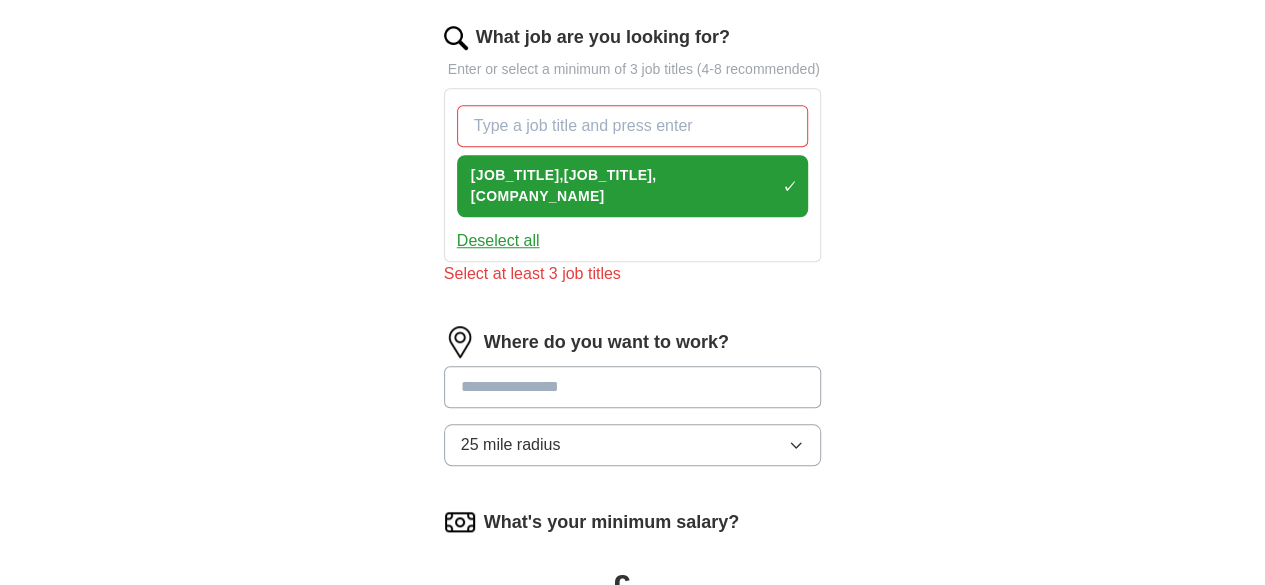 click on "Where do you want to work? 25 mile radius" at bounding box center (633, 404) 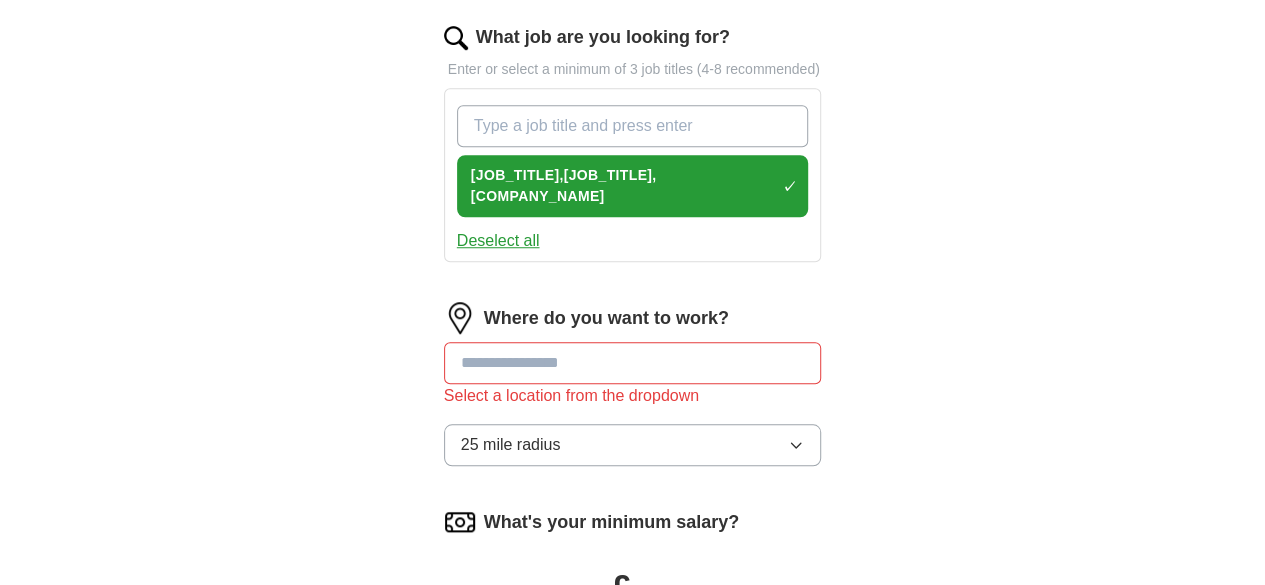 click on "What job are you looking for?" at bounding box center (633, 126) 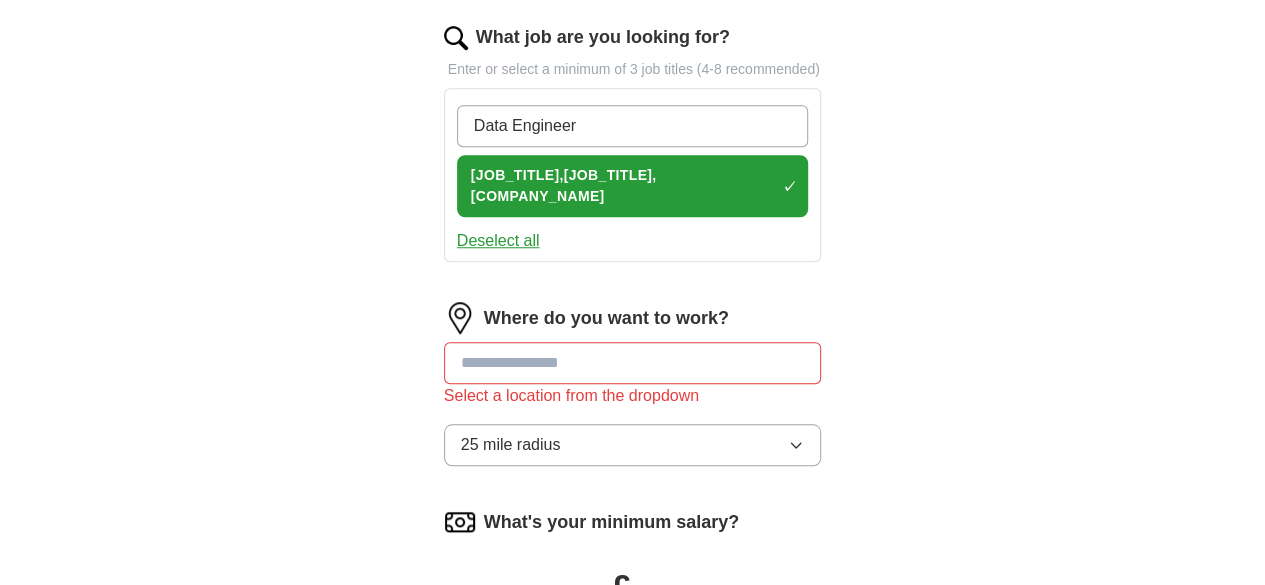 type on "Data Engineer" 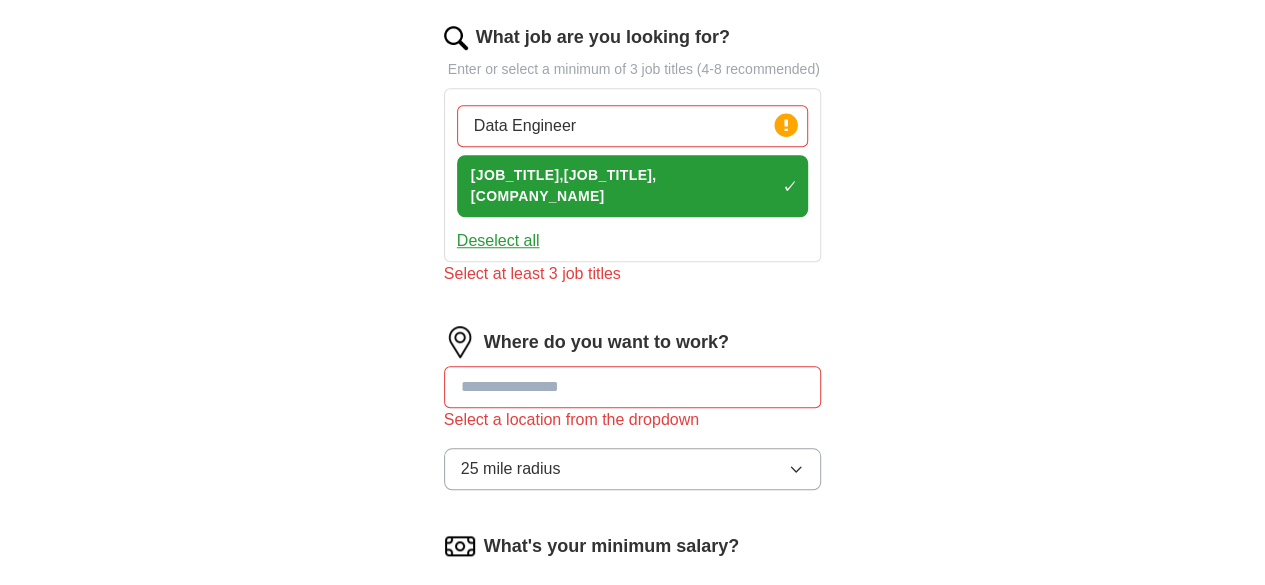 click on "Where do you want to work? Select a location from the dropdown 25 mile radius" at bounding box center (633, 416) 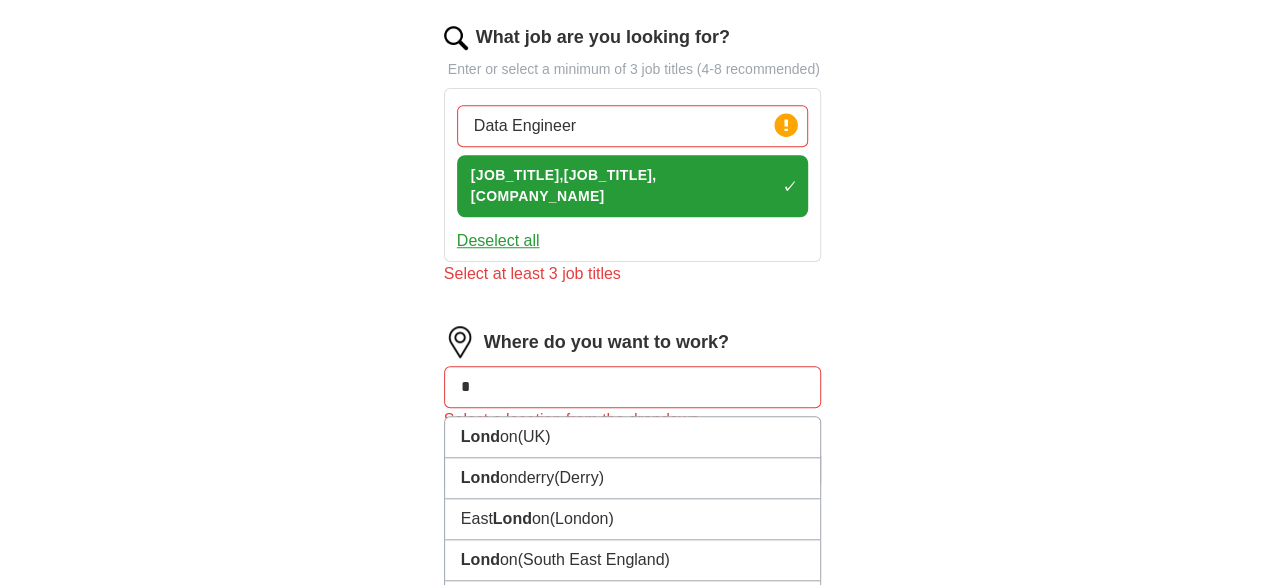 type on "*" 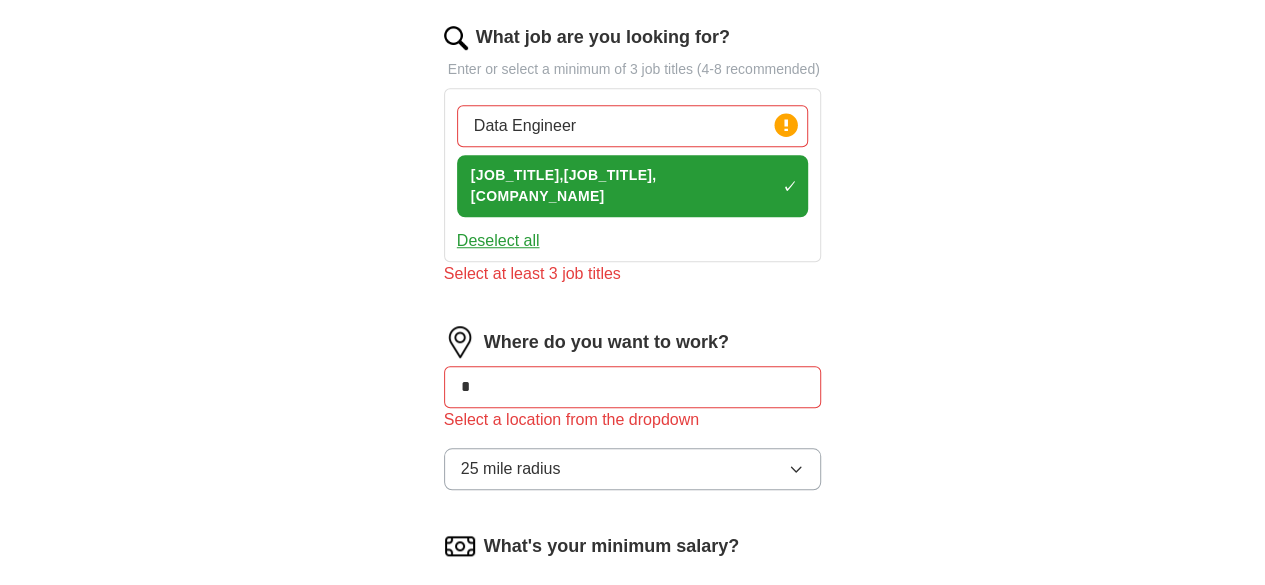 type on "*" 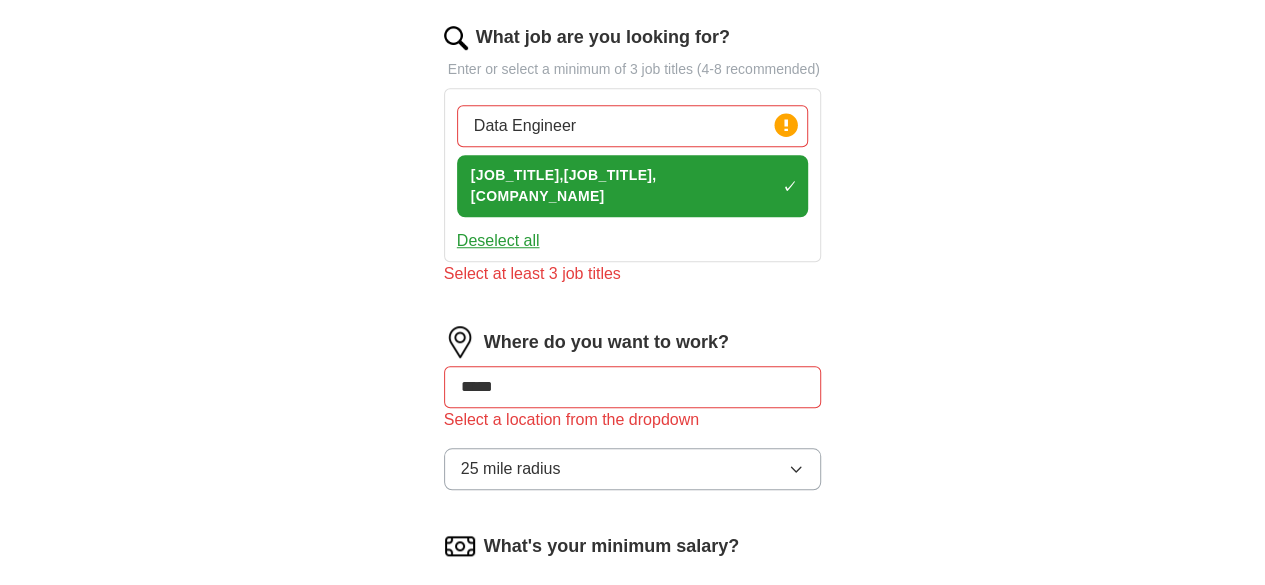 type on "******" 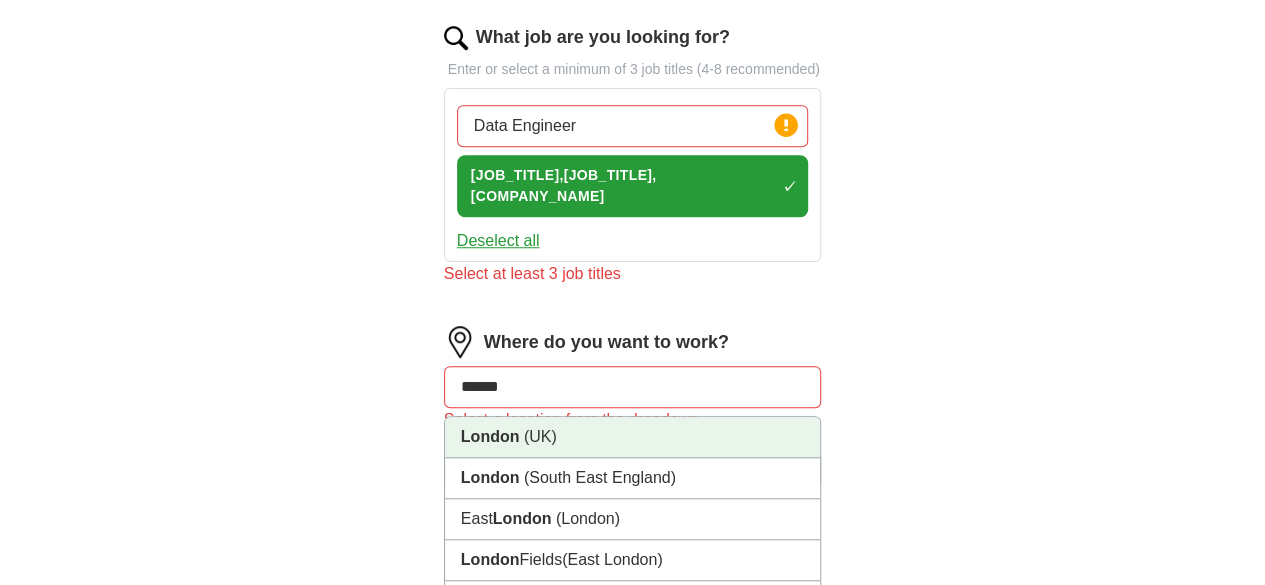click on "(UK)" at bounding box center [540, 436] 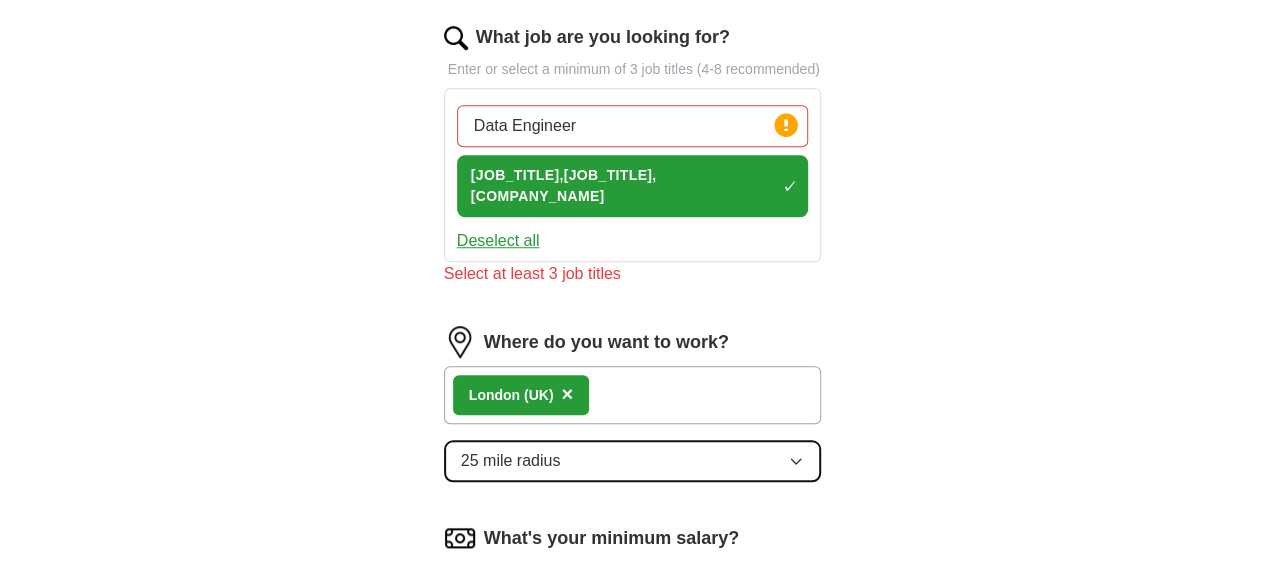 click on "25 mile radius" at bounding box center (633, 461) 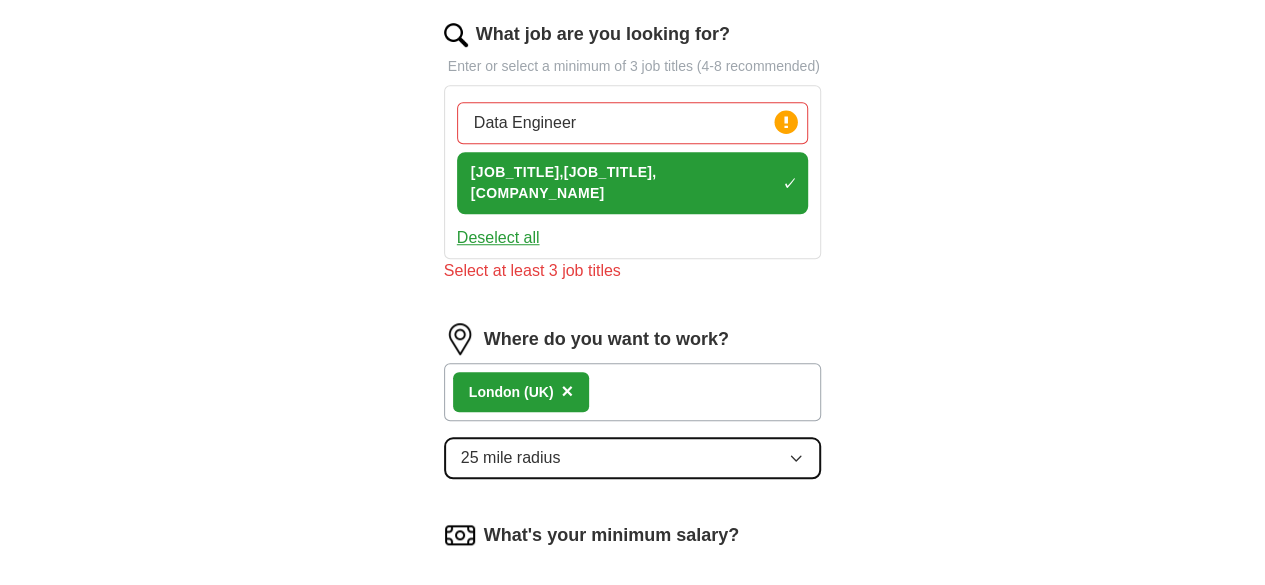 scroll, scrollTop: 1071, scrollLeft: 0, axis: vertical 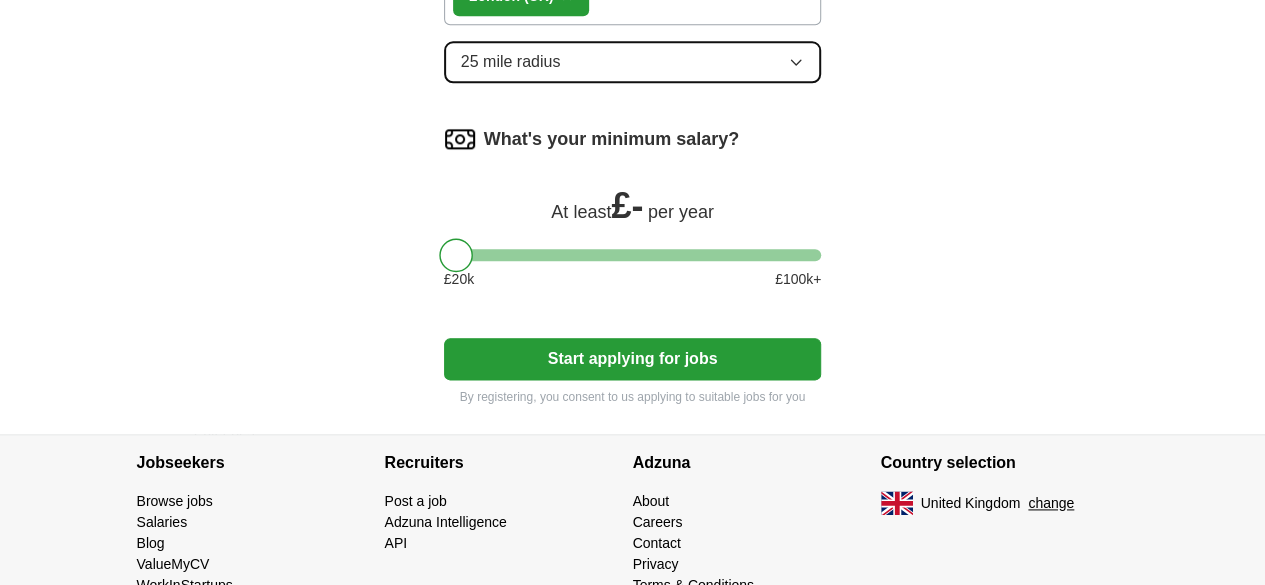 click on "25 mile radius" at bounding box center [633, 62] 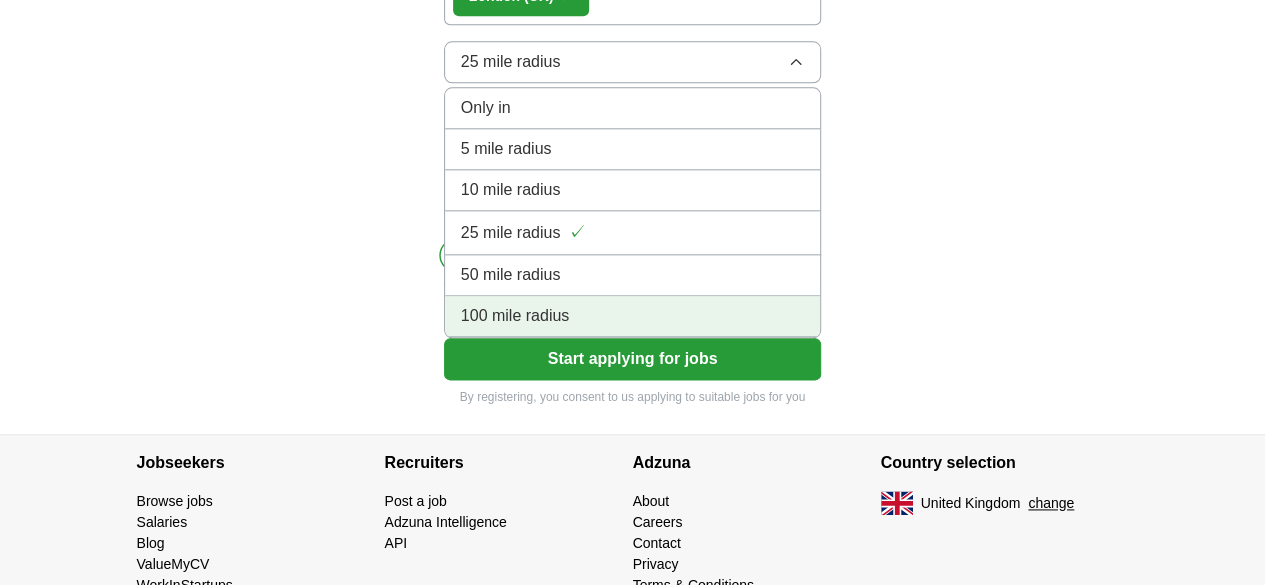 click on "100 mile radius" at bounding box center [515, 316] 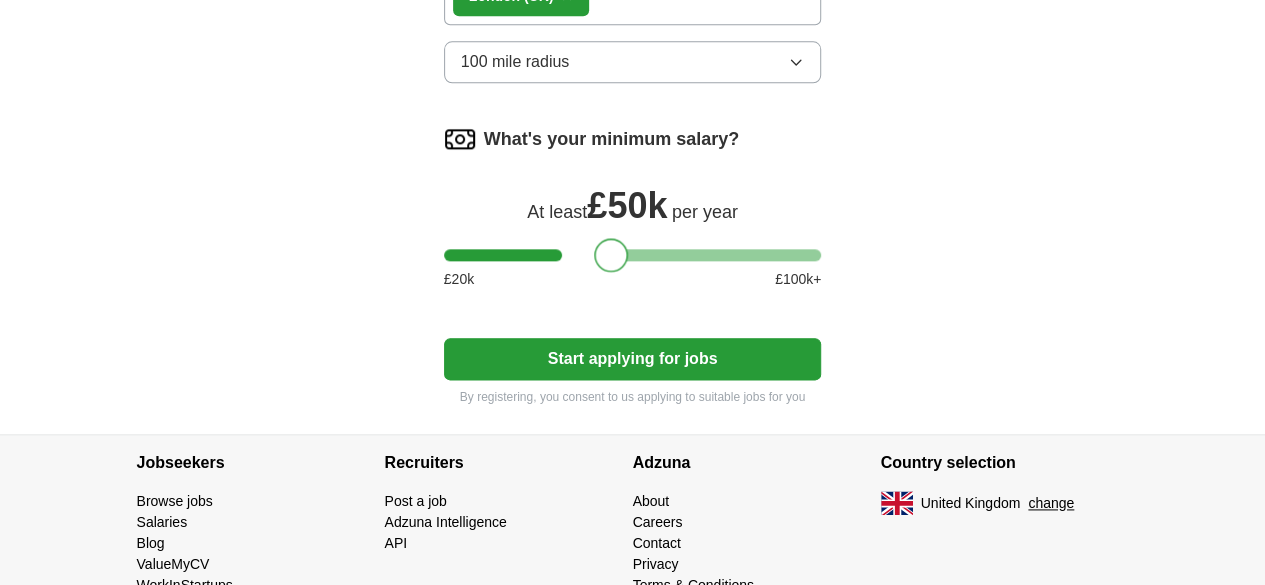 drag, startPoint x: 423, startPoint y: 199, endPoint x: 580, endPoint y: 229, distance: 159.84055 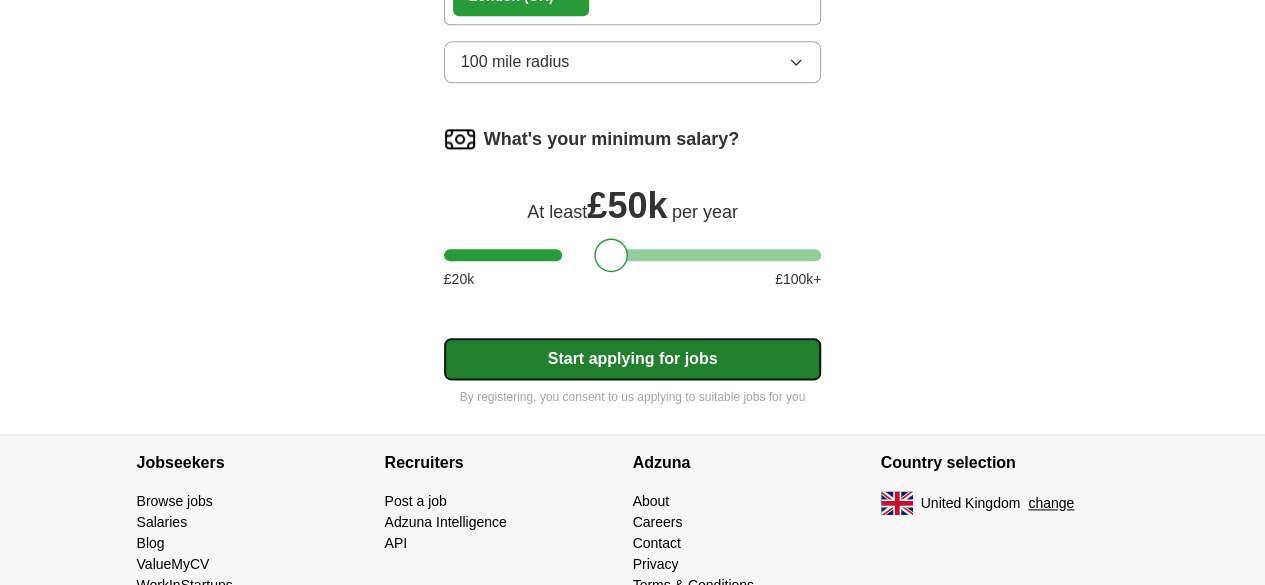 click on "Start applying for jobs" at bounding box center [633, 359] 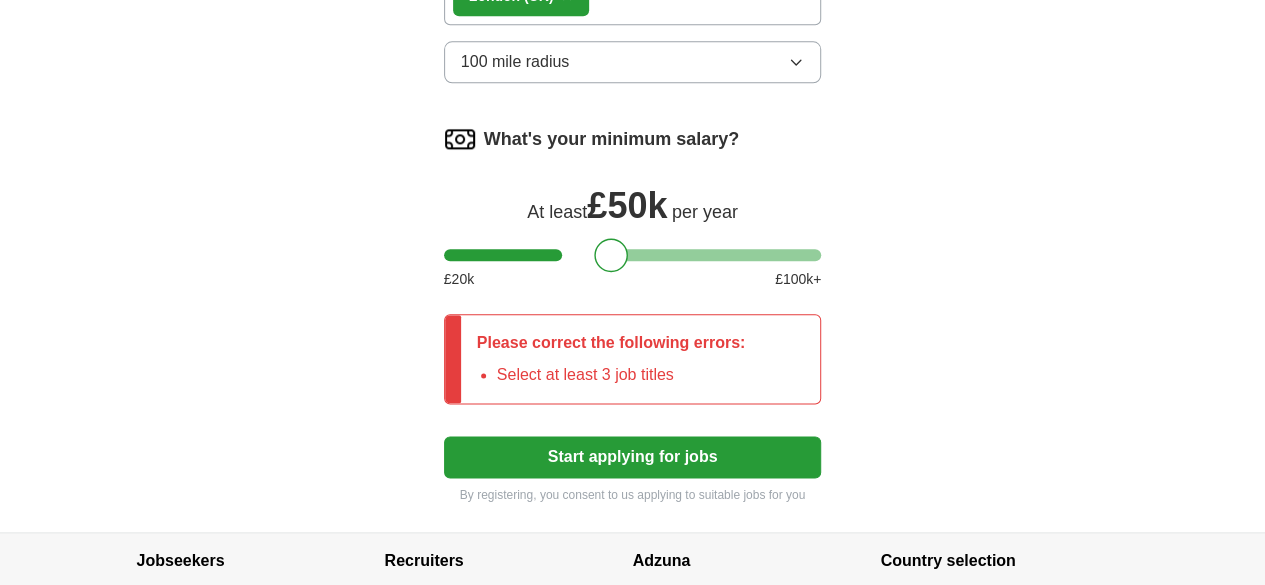 click on "Select at least 3 job titles" at bounding box center [621, 375] 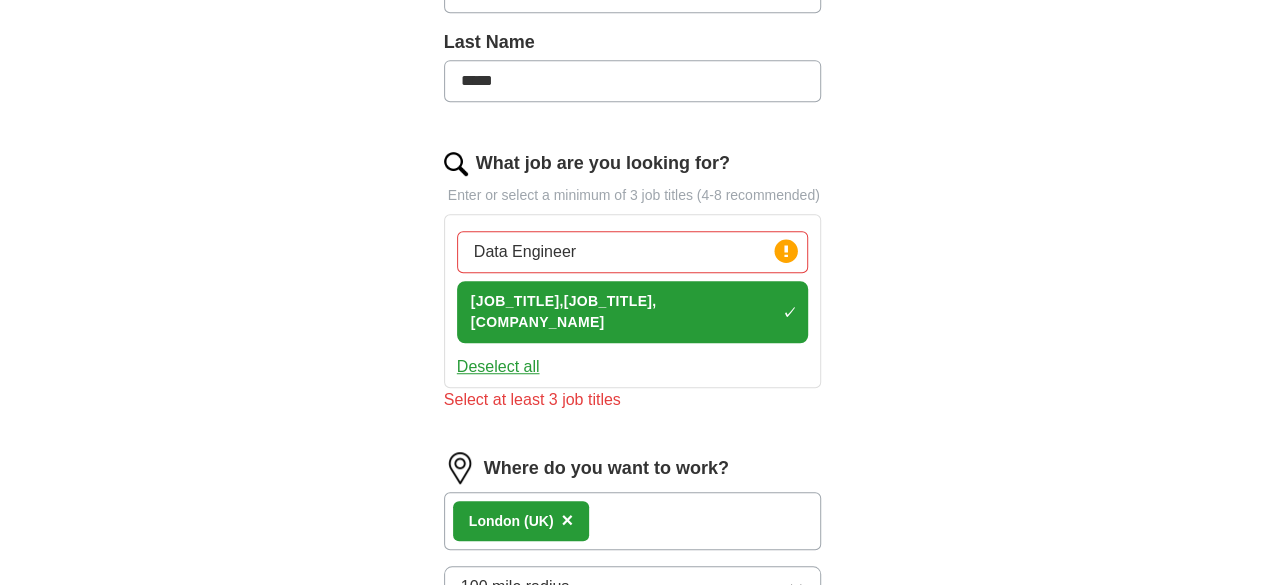 scroll, scrollTop: 548, scrollLeft: 0, axis: vertical 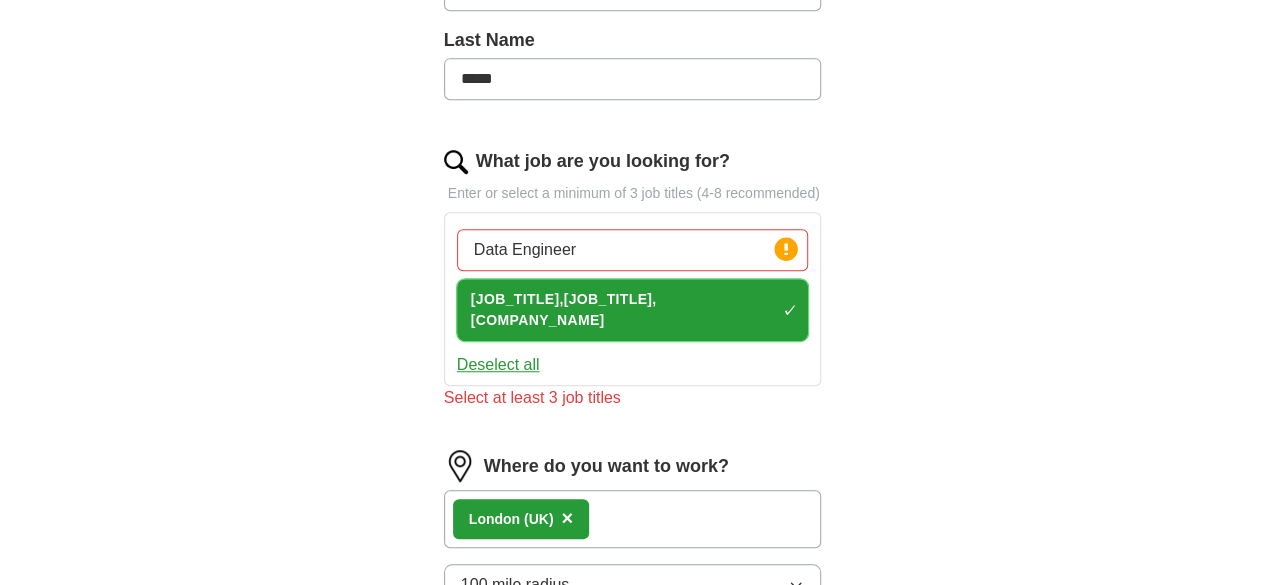 click on "[JOB_TITLE],[JOB_TITLE], [COMPANY_NAME]  ✓ ×" at bounding box center [633, 310] 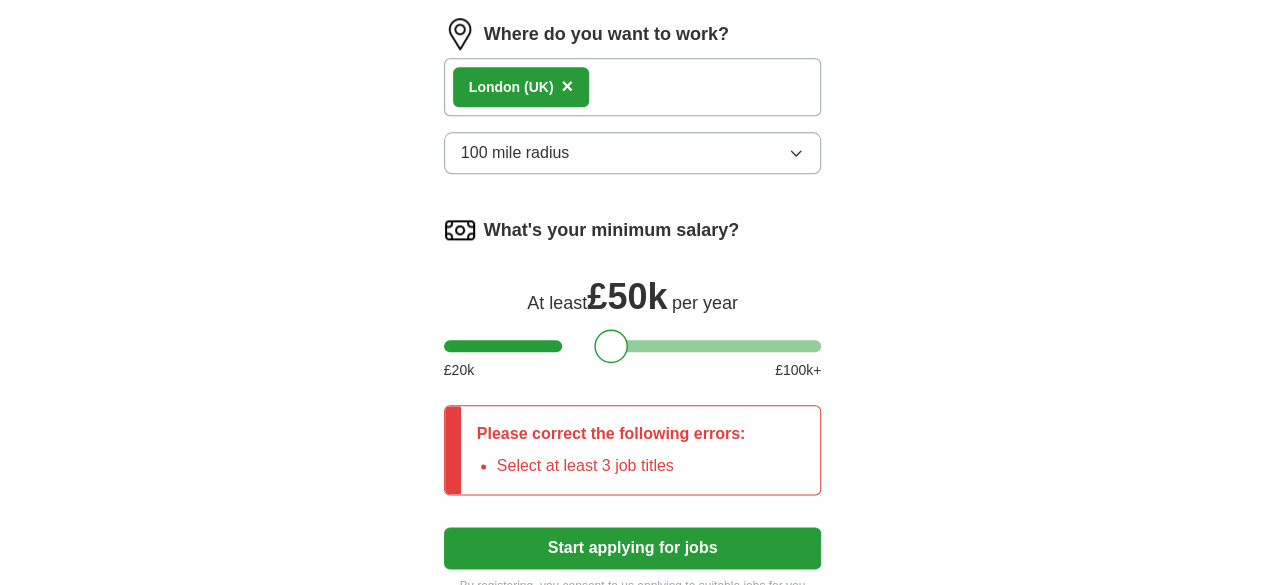 scroll, scrollTop: 1012, scrollLeft: 0, axis: vertical 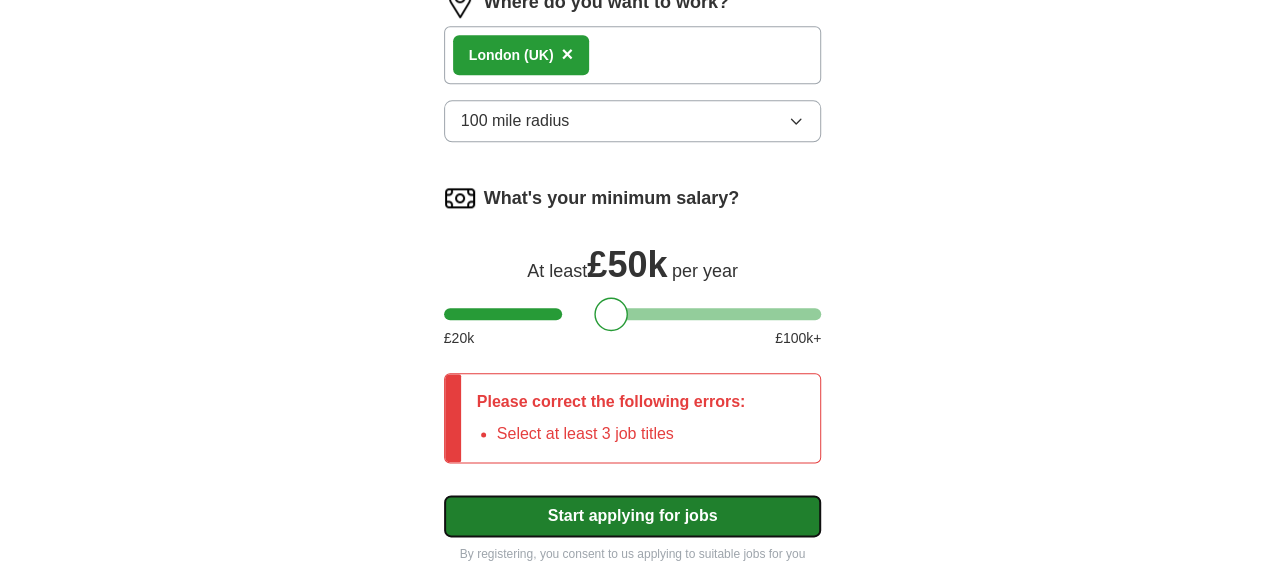 click on "Start applying for jobs" at bounding box center [633, 516] 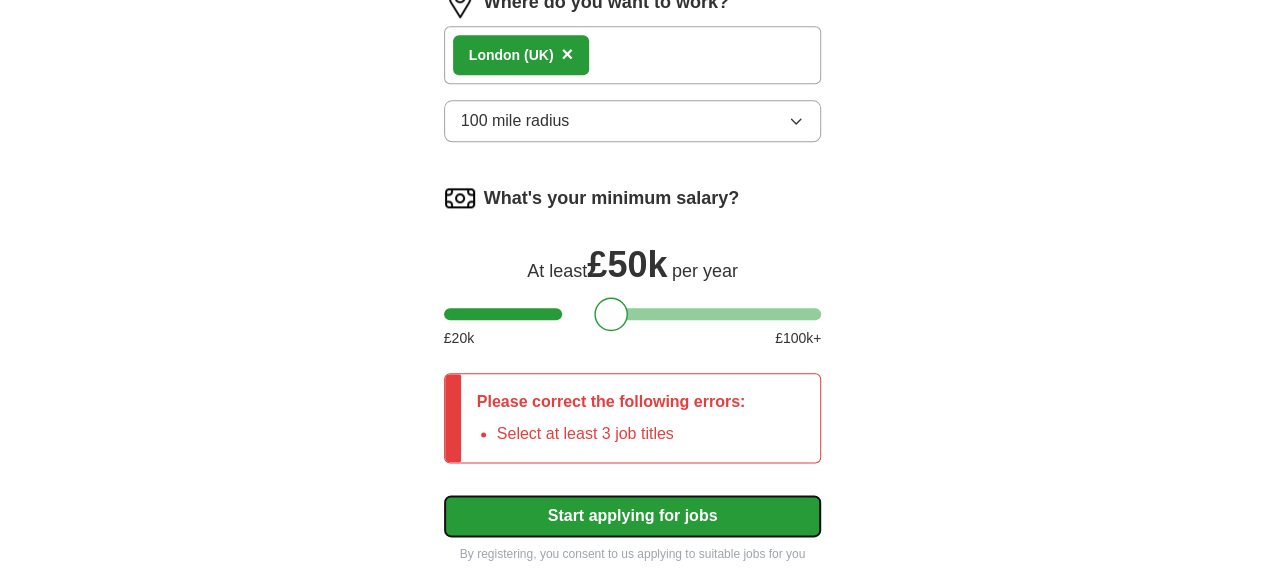 drag, startPoint x: 655, startPoint y: 473, endPoint x: 564, endPoint y: 383, distance: 127.98828 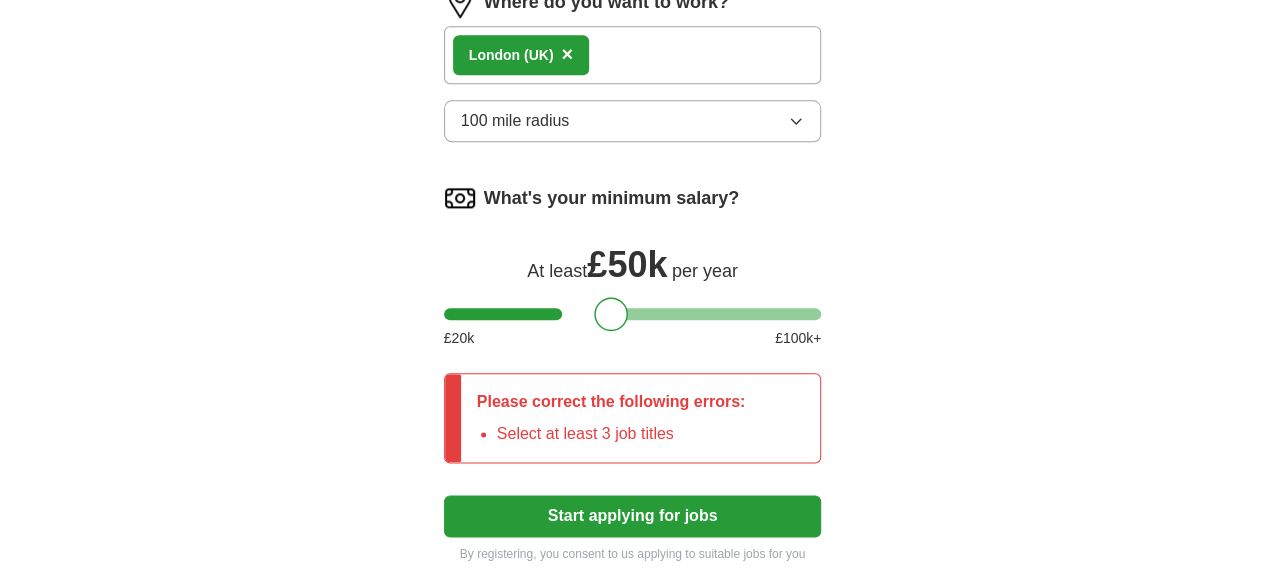 click on "Select at least 3 job titles" at bounding box center (621, 434) 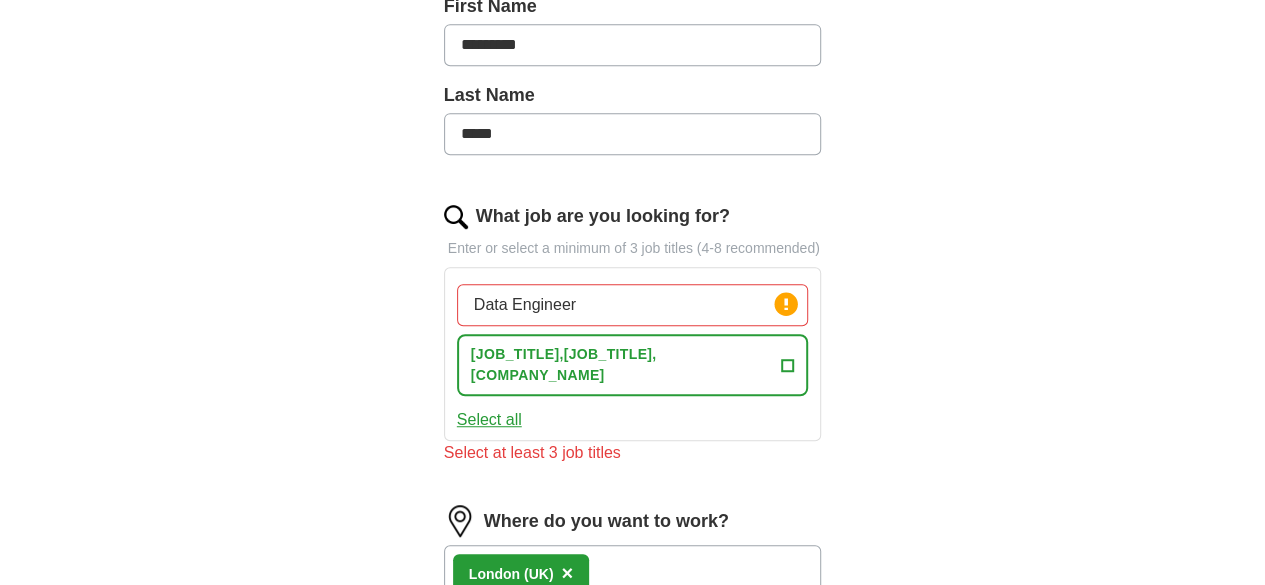 scroll, scrollTop: 484, scrollLeft: 0, axis: vertical 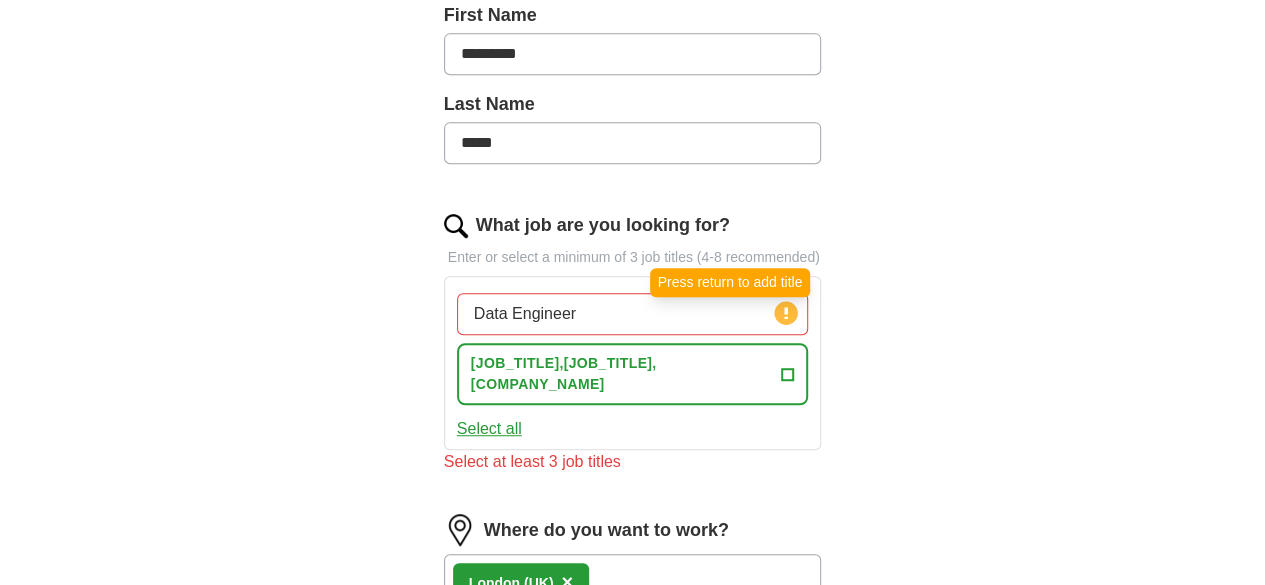 click 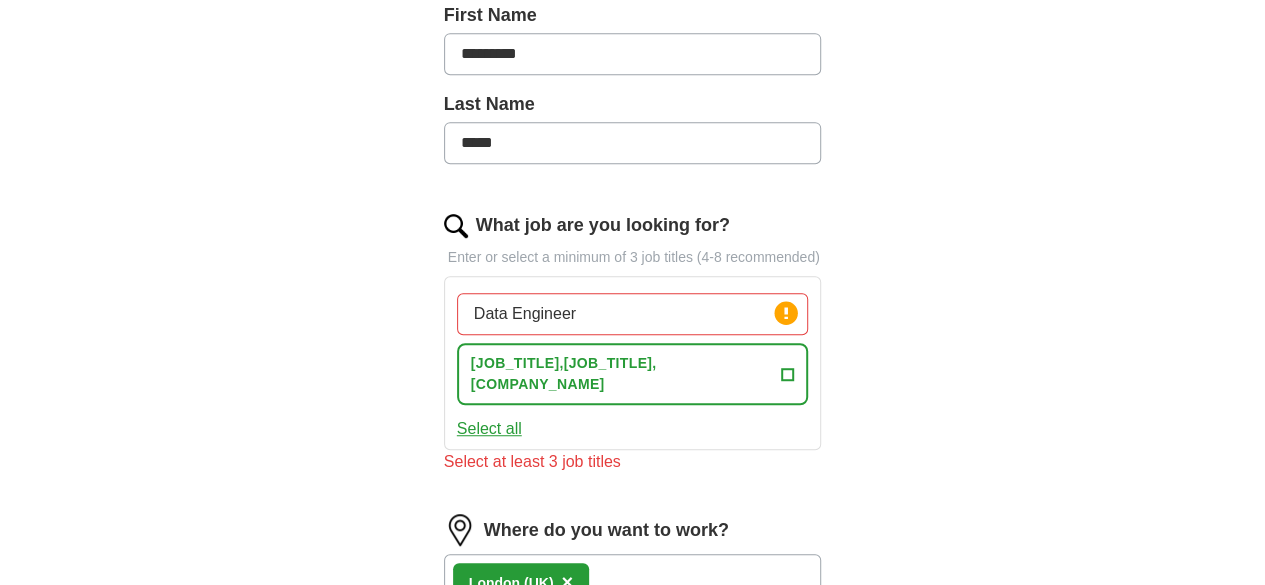 click on "Data Engineer" at bounding box center (633, 314) 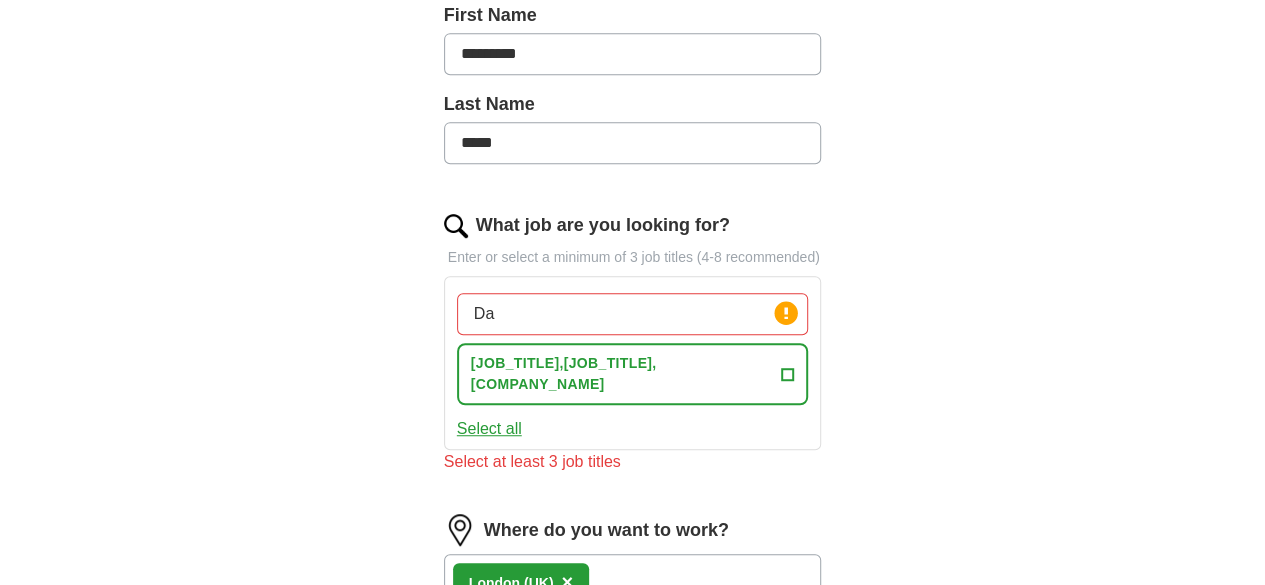 type on "D" 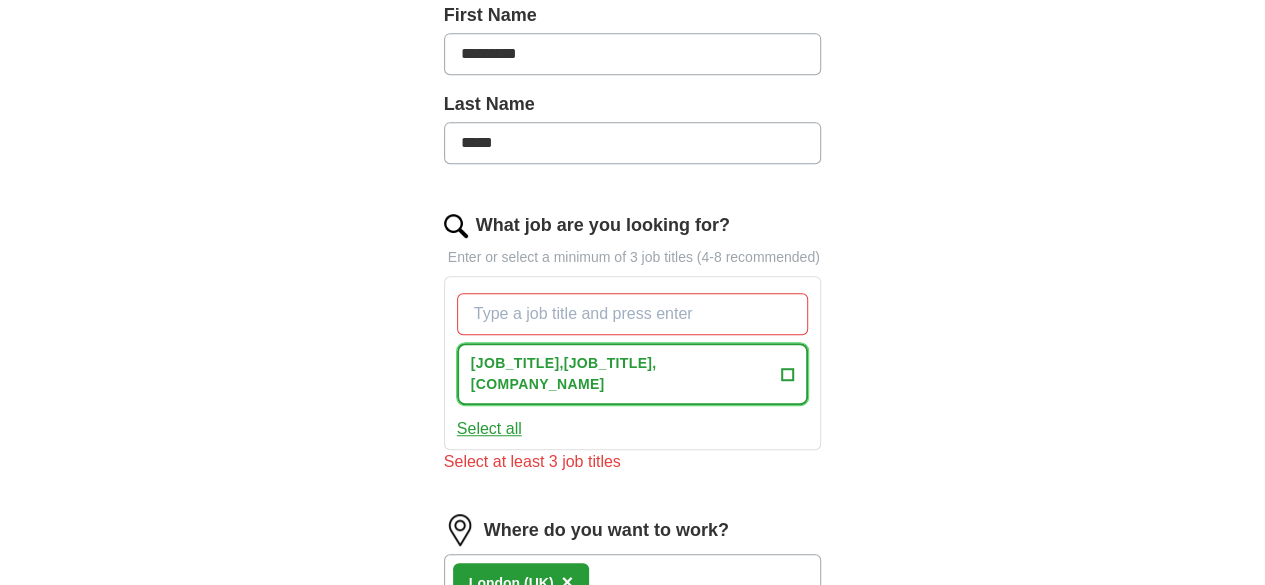 click on "[JOB_TITLE],[JOB_TITLE], [COMPANY_NAME]" at bounding box center (622, 374) 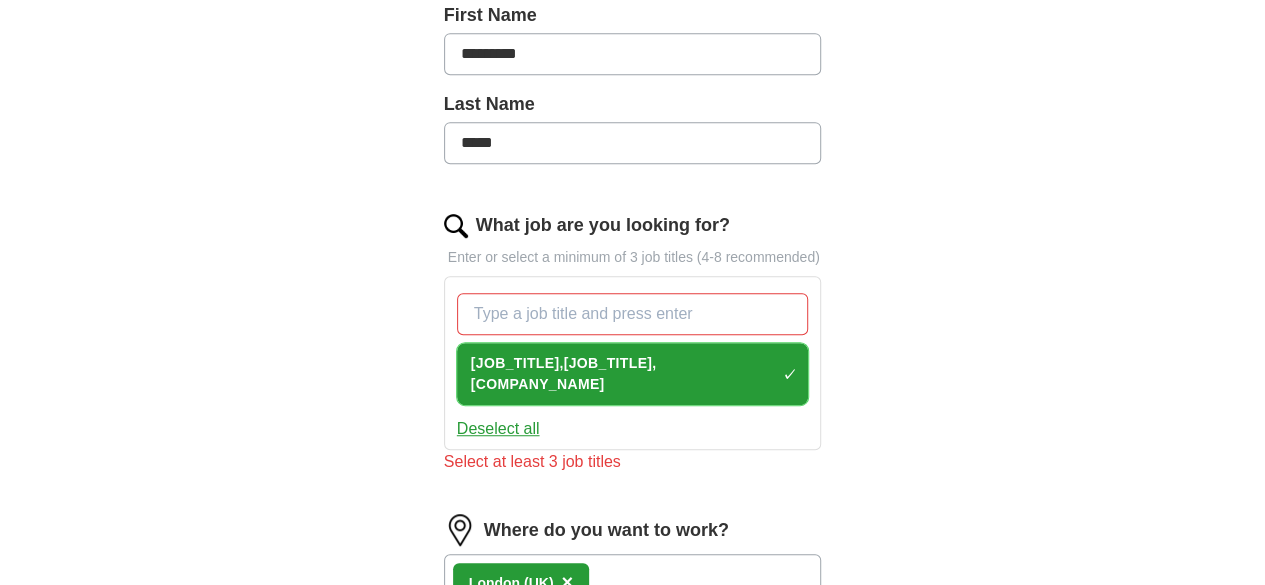 click on "[JOB_TITLE],[JOB_TITLE], [COMPANY_NAME]" at bounding box center (622, 374) 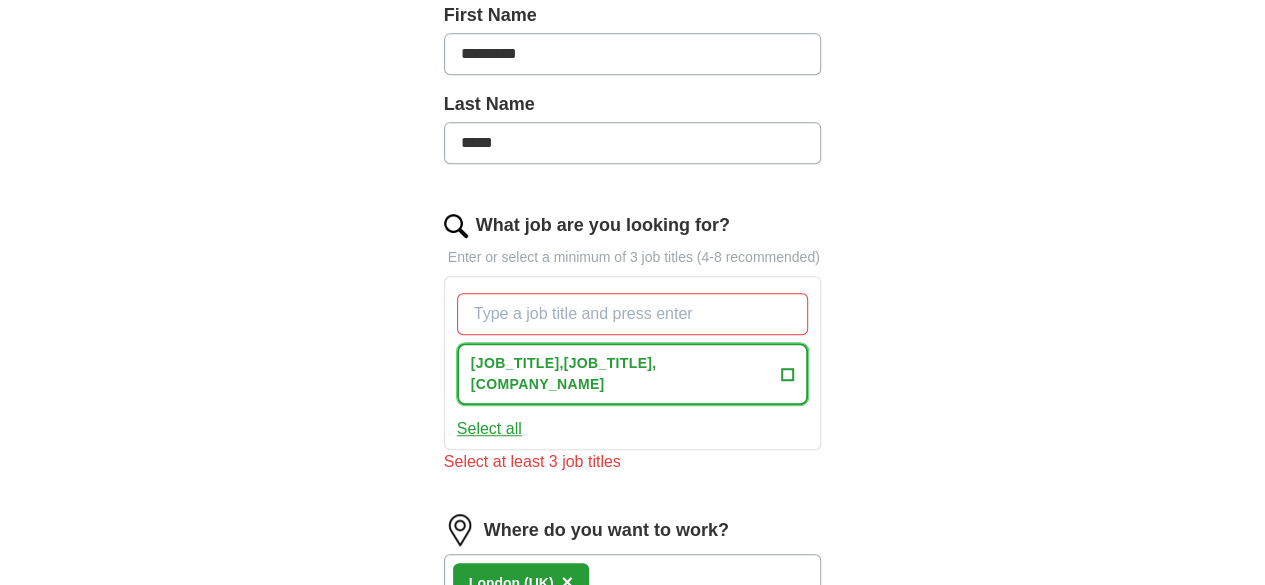 click on "[JOB_TITLE],[JOB_TITLE], [COMPANY_NAME]" at bounding box center [622, 374] 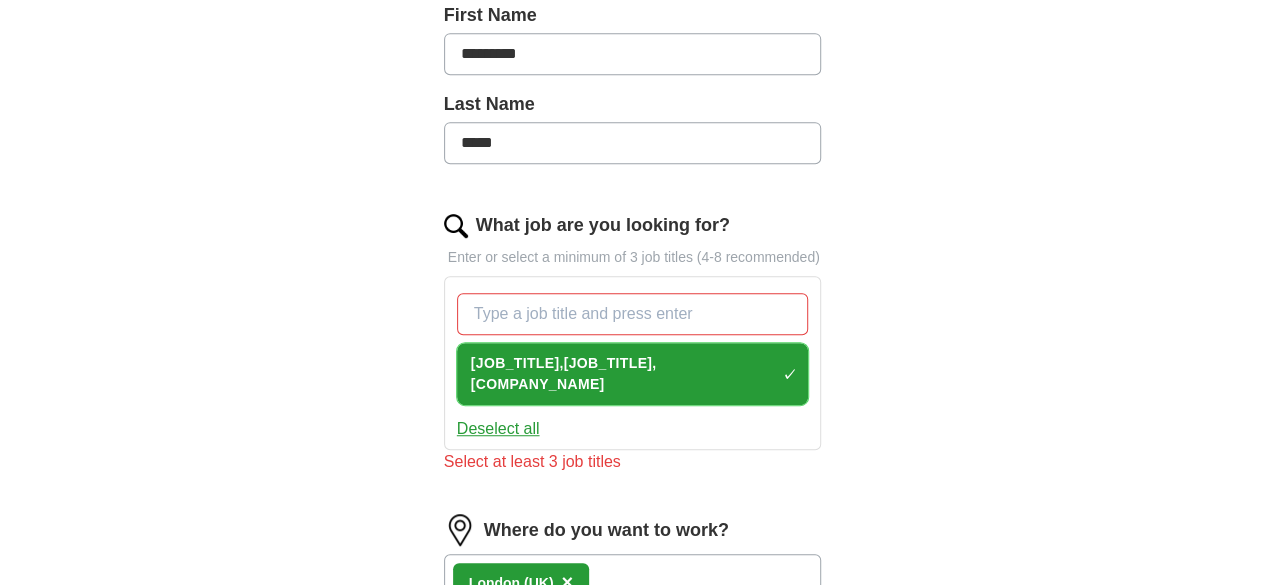 click on "×" at bounding box center [0, 0] 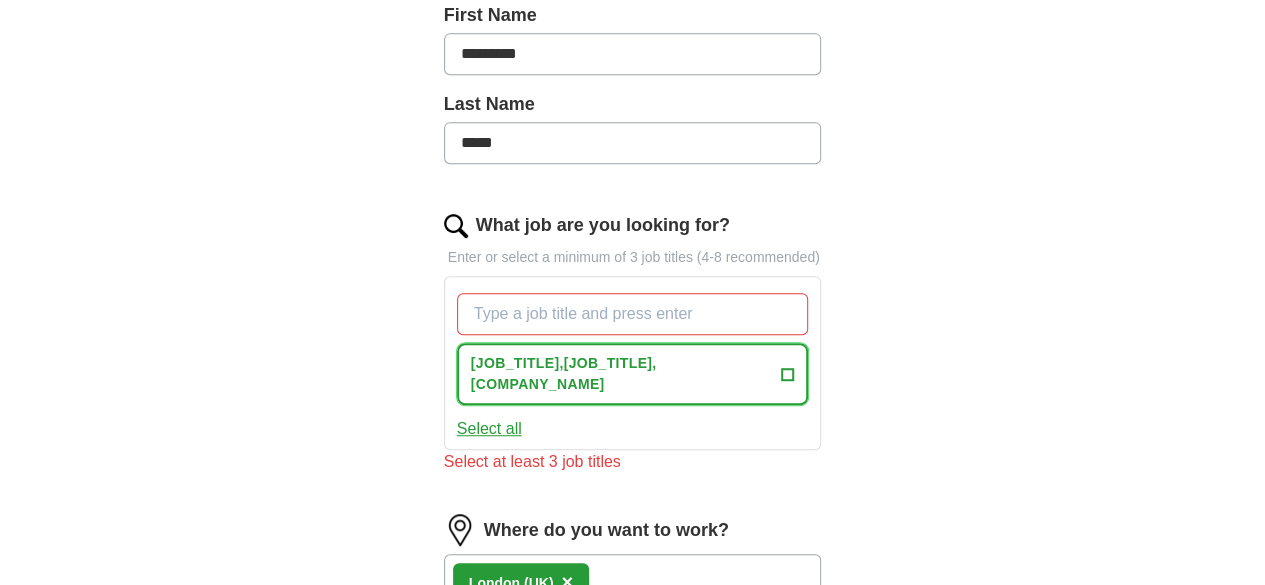 click on "+" at bounding box center (788, 374) 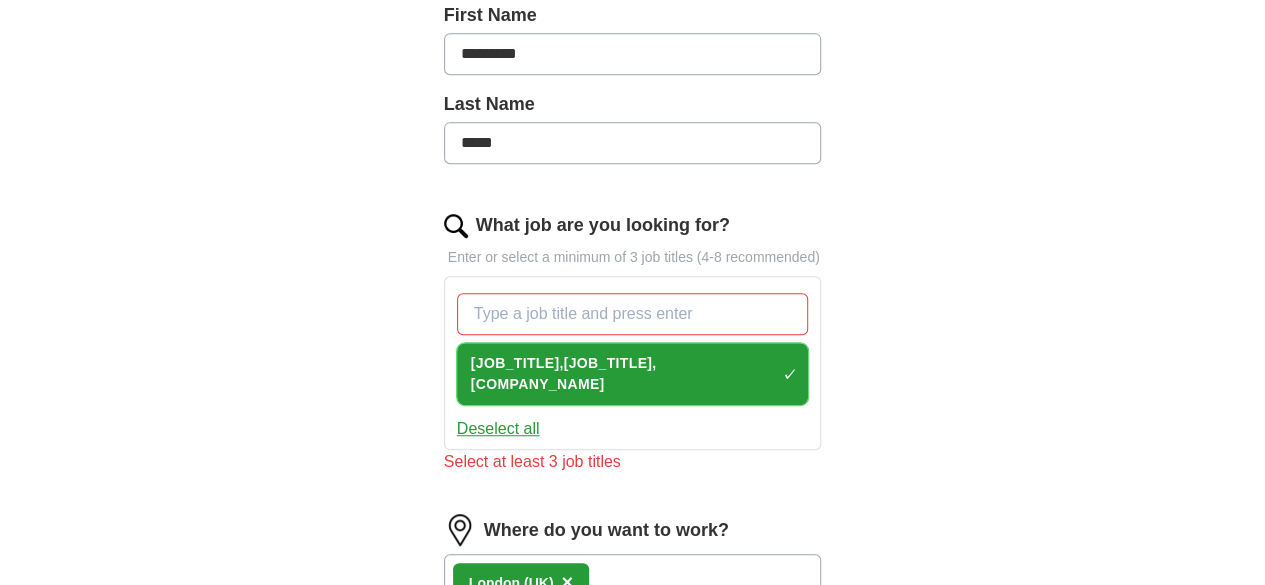 click on "×" at bounding box center [0, 0] 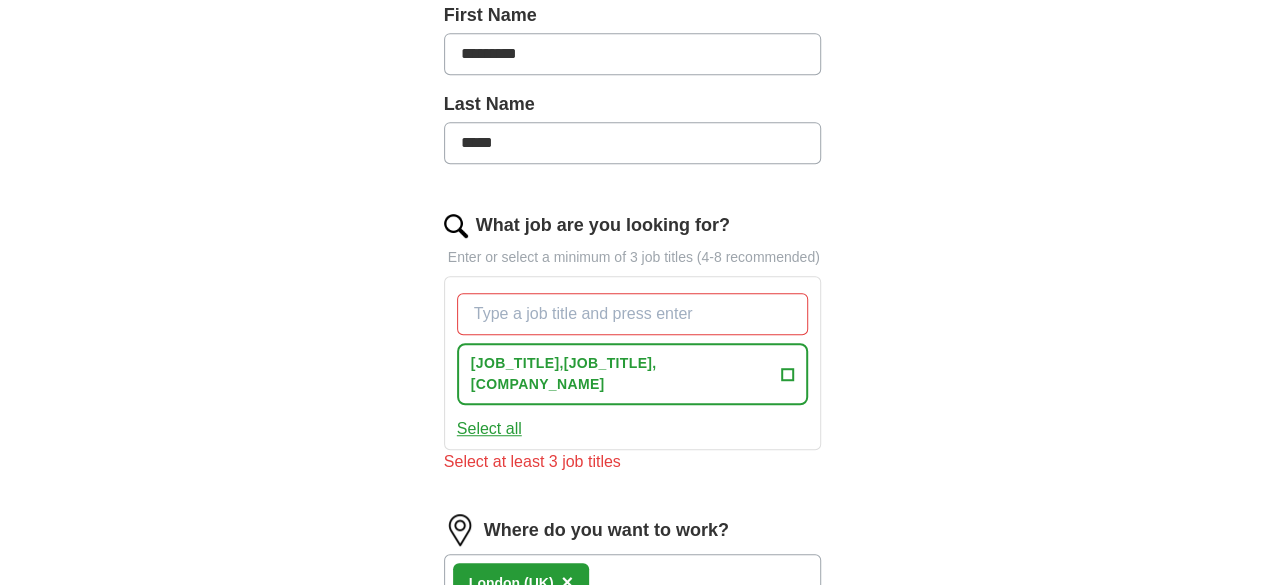 click on "Select all" at bounding box center [489, 429] 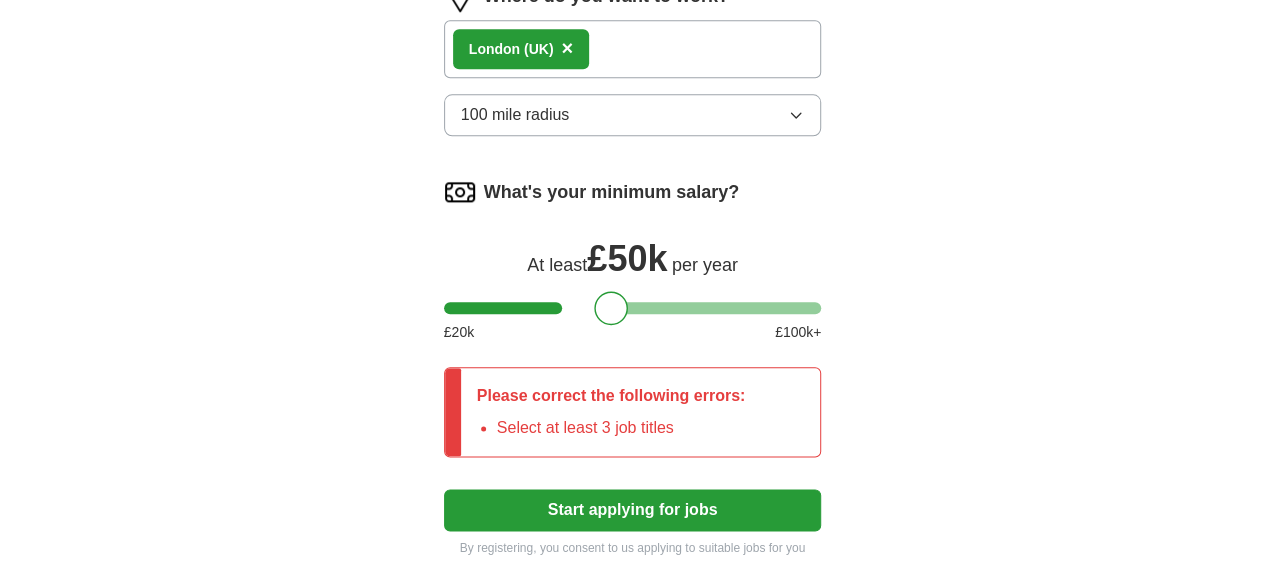 scroll, scrollTop: 1016, scrollLeft: 0, axis: vertical 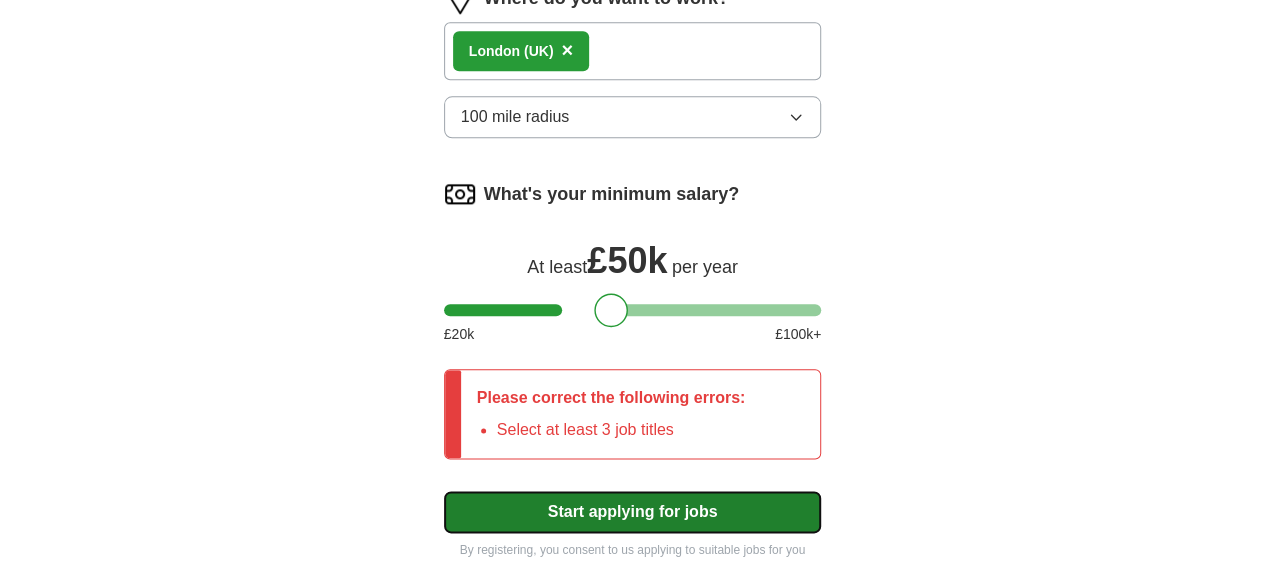 click on "Start applying for jobs" at bounding box center [633, 512] 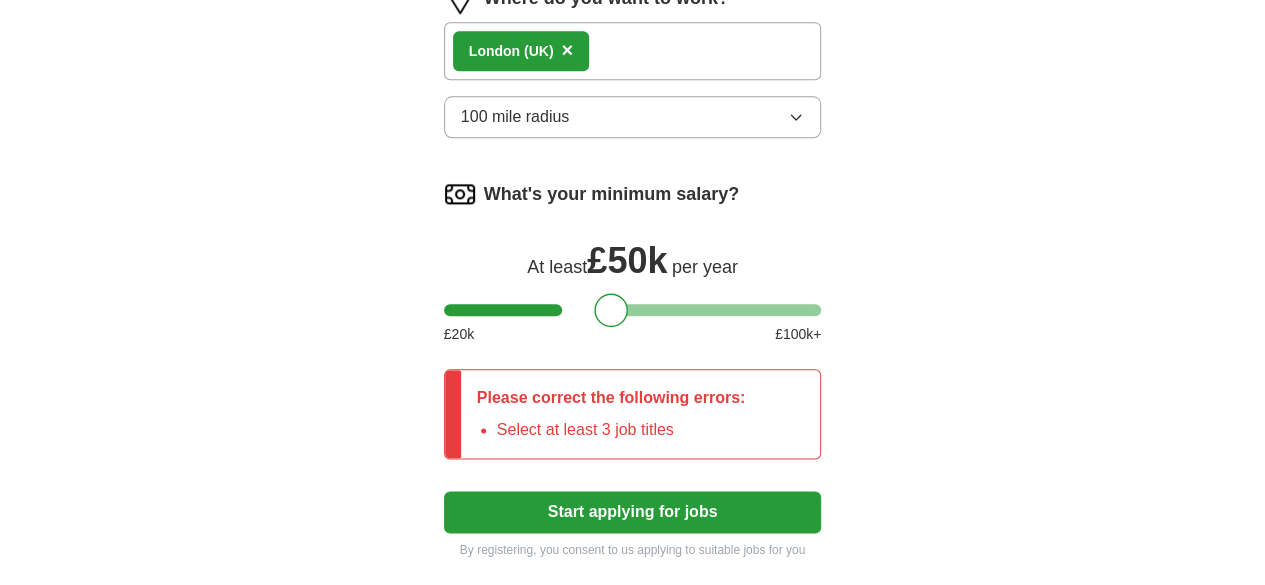 click on "Select at least 3 job titles" at bounding box center (621, 430) 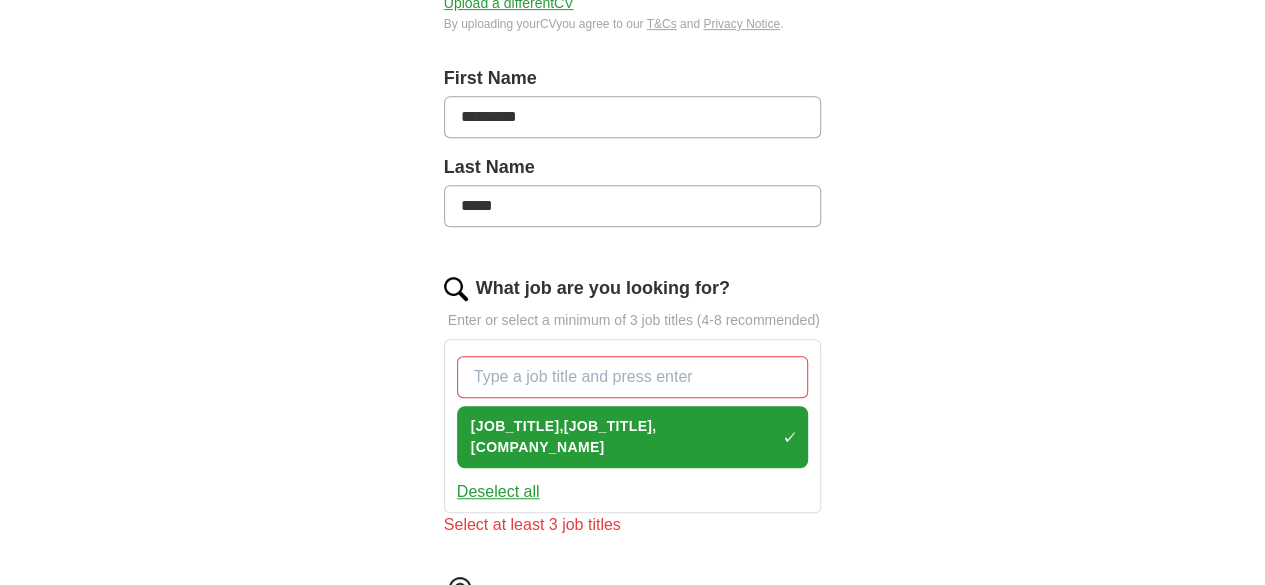 scroll, scrollTop: 442, scrollLeft: 0, axis: vertical 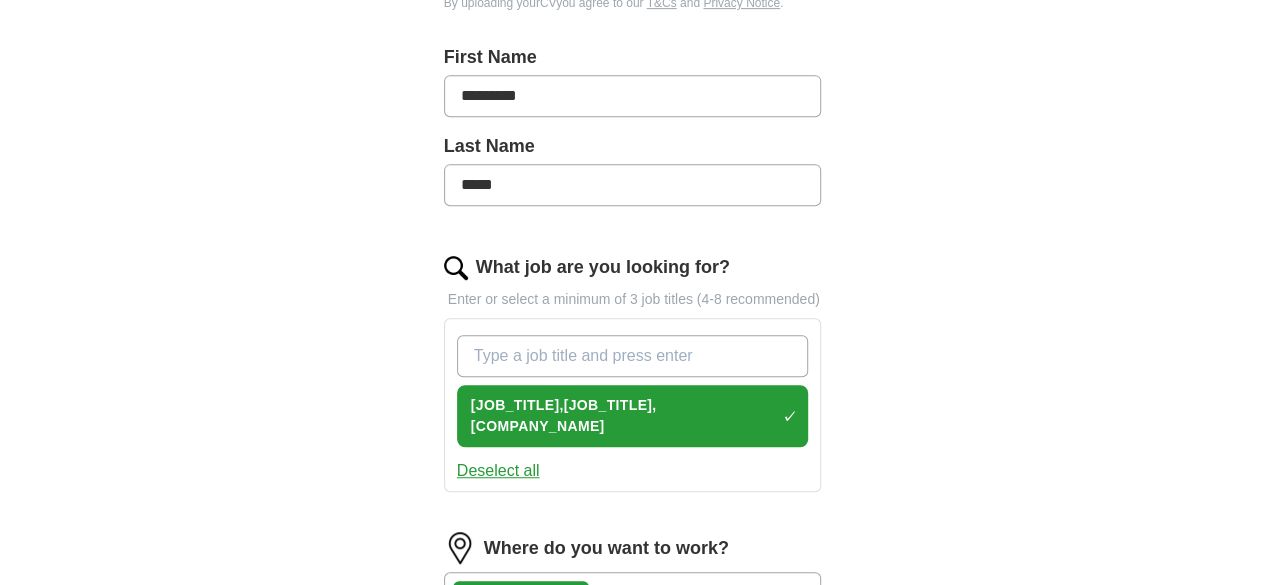 click on "What job are you looking for?" at bounding box center (633, 356) 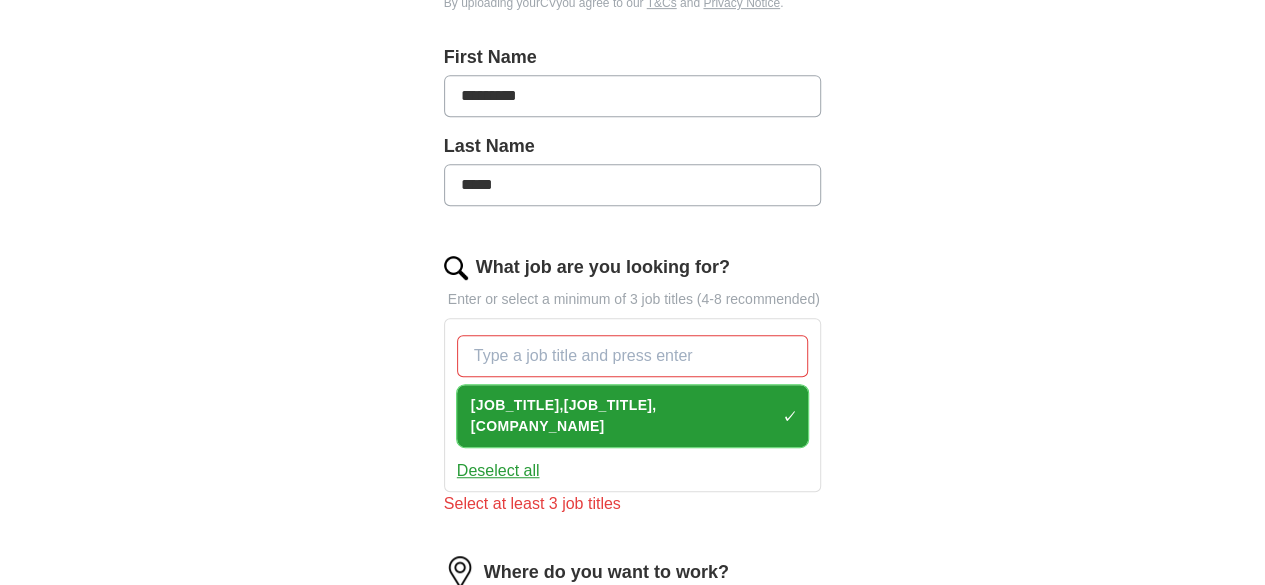 click on "×" at bounding box center [0, 0] 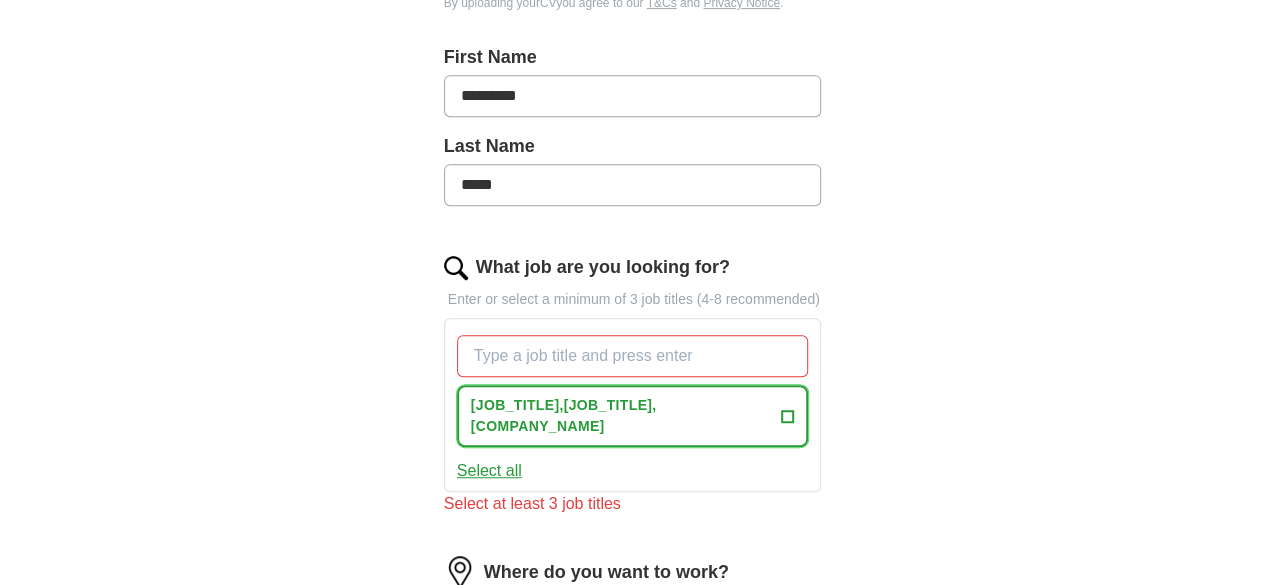 drag, startPoint x: 698, startPoint y: 373, endPoint x: 672, endPoint y: 379, distance: 26.683329 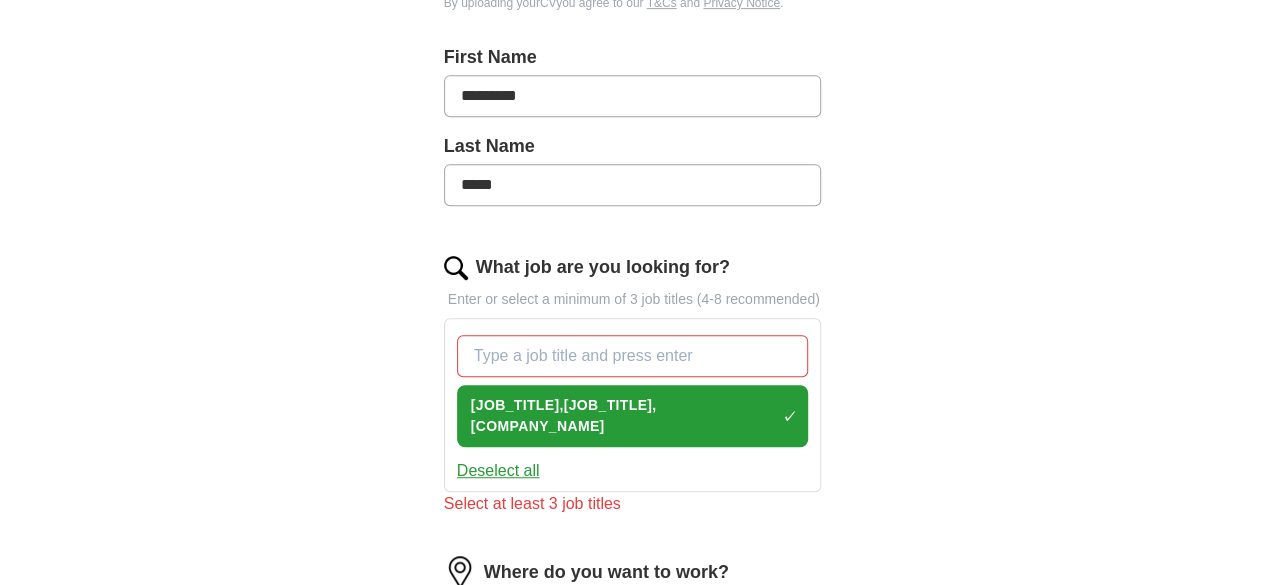click on "Deselect all" at bounding box center (498, 471) 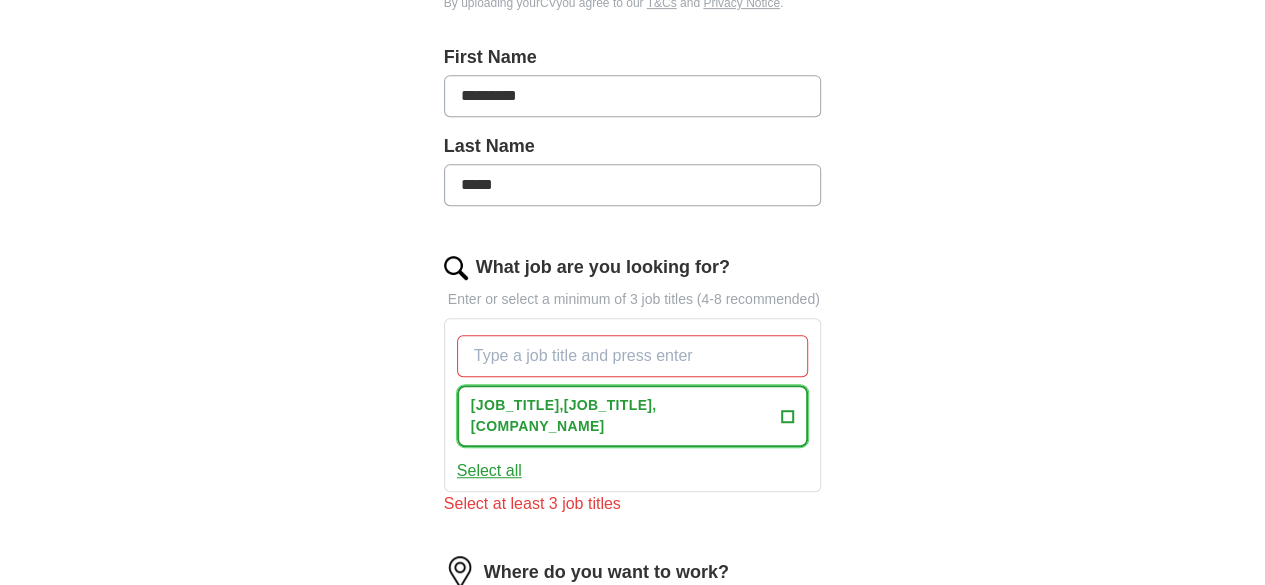 click on "+" at bounding box center (788, 416) 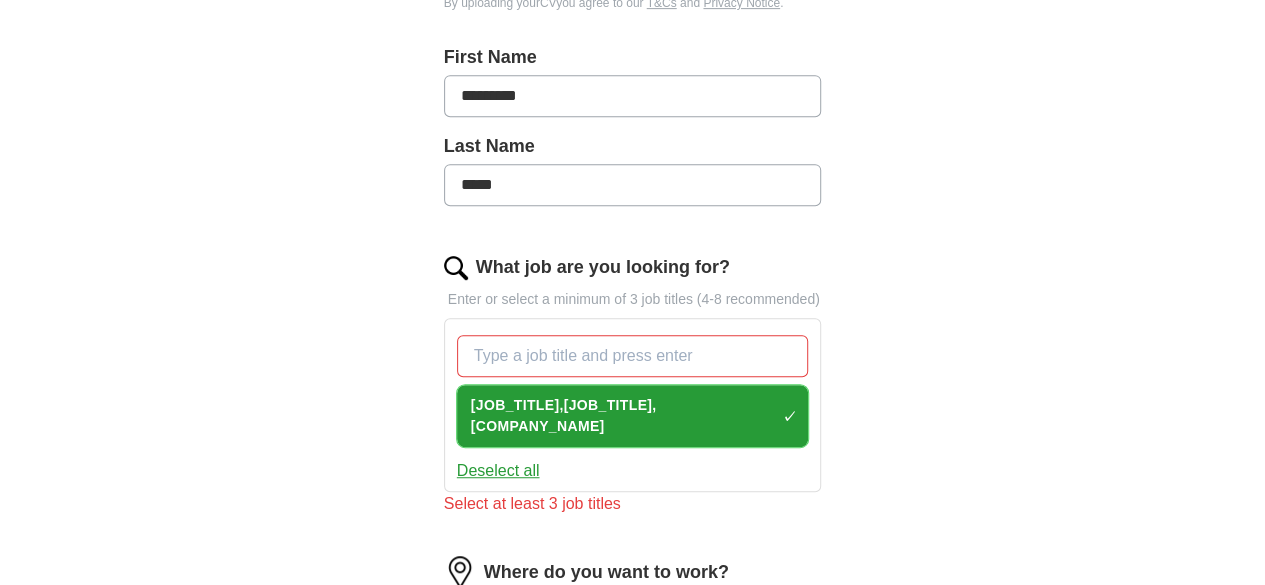 click on "×" at bounding box center [0, 0] 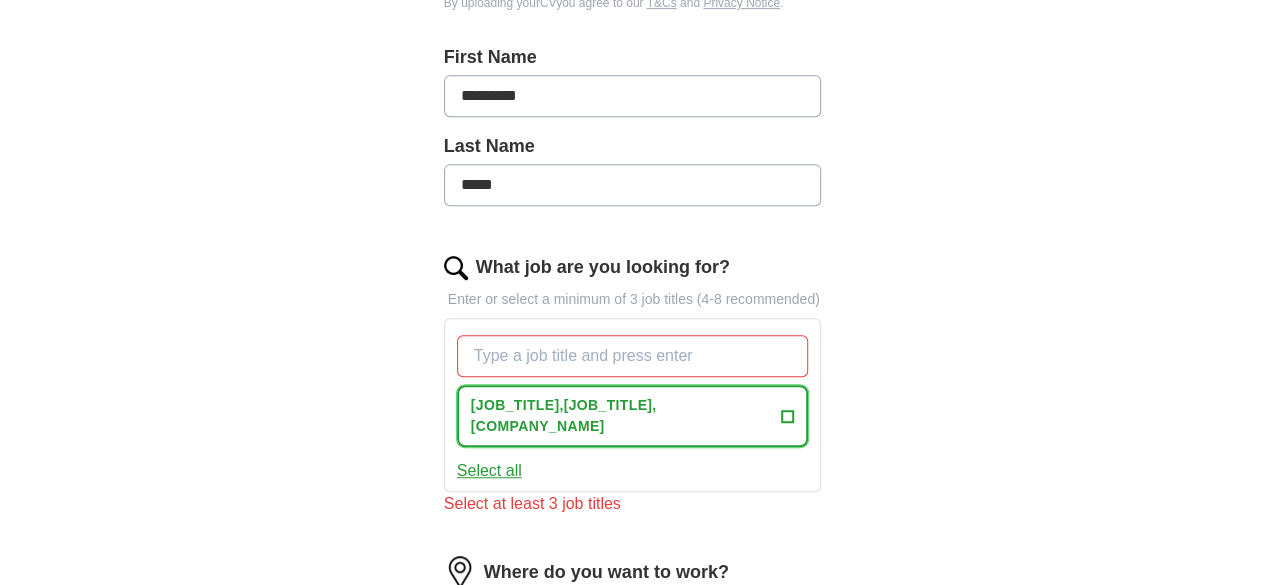 click on "+" at bounding box center [788, 416] 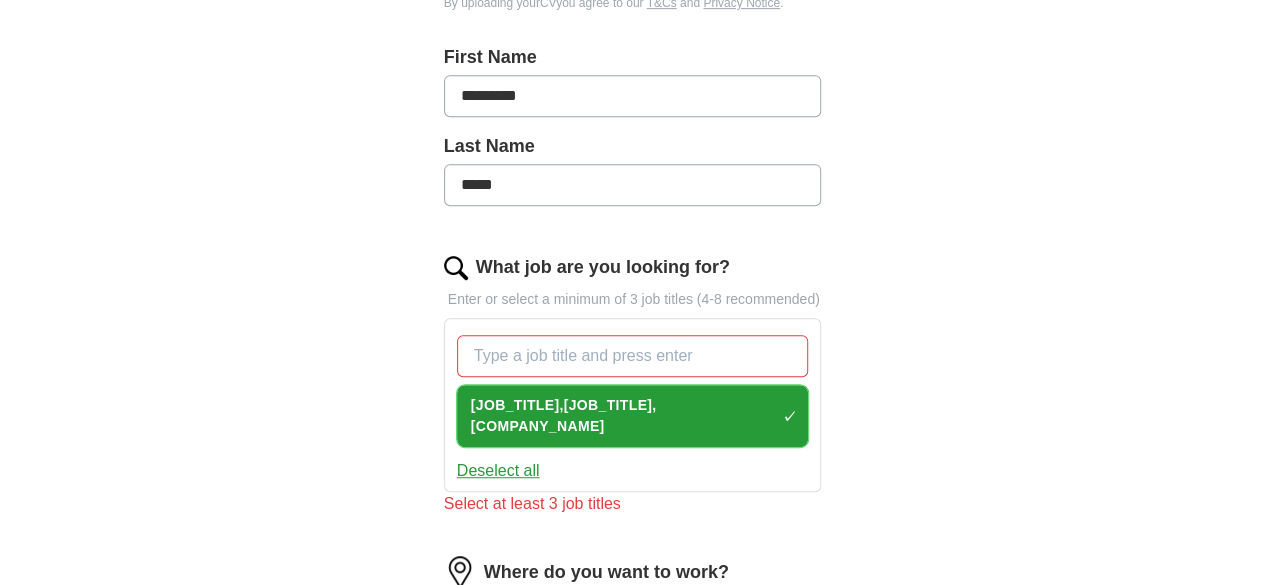 click on "[JOB_TITLE],[JOB_TITLE], [COMPANY_NAME]  ✓ ×" at bounding box center [633, 391] 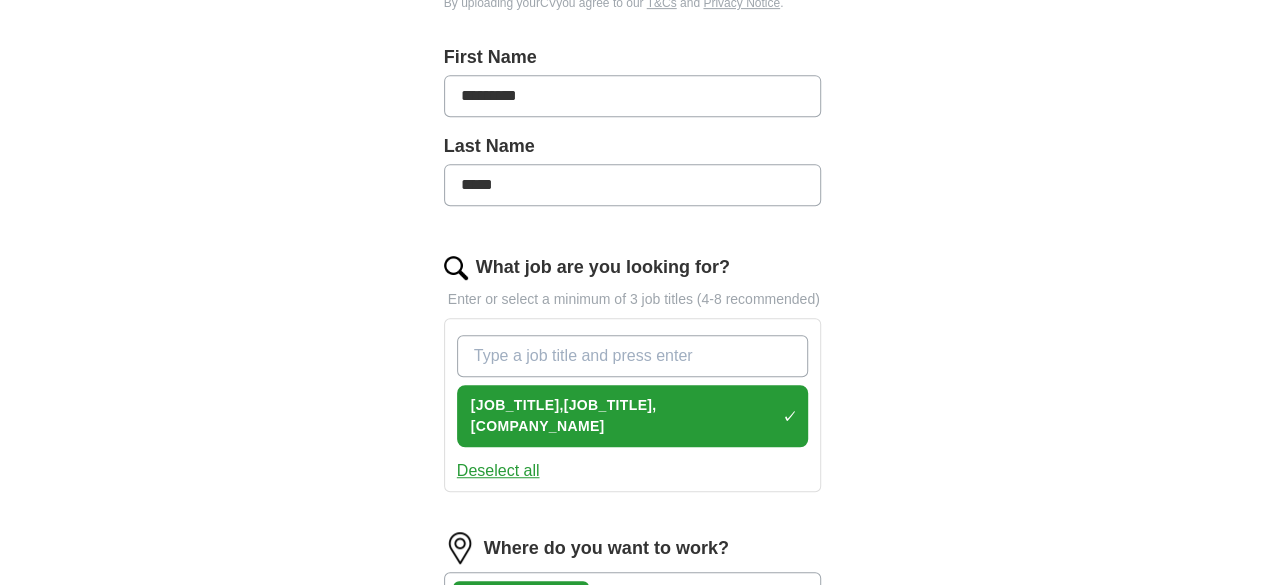 click on "What job are you looking for?" at bounding box center (633, 356) 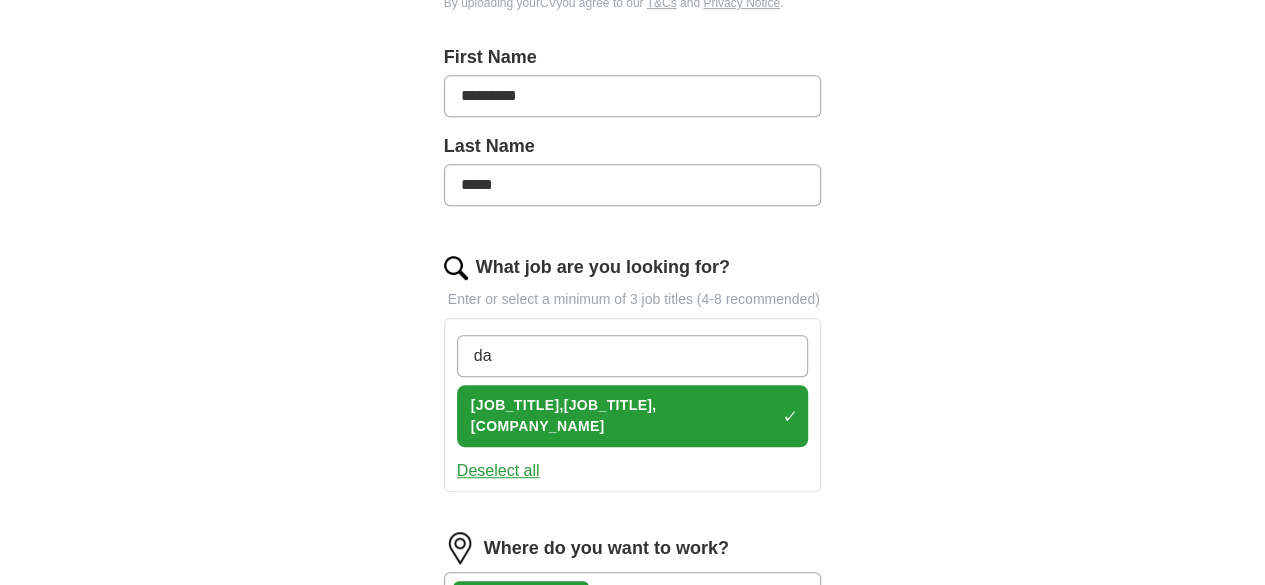 type on "d" 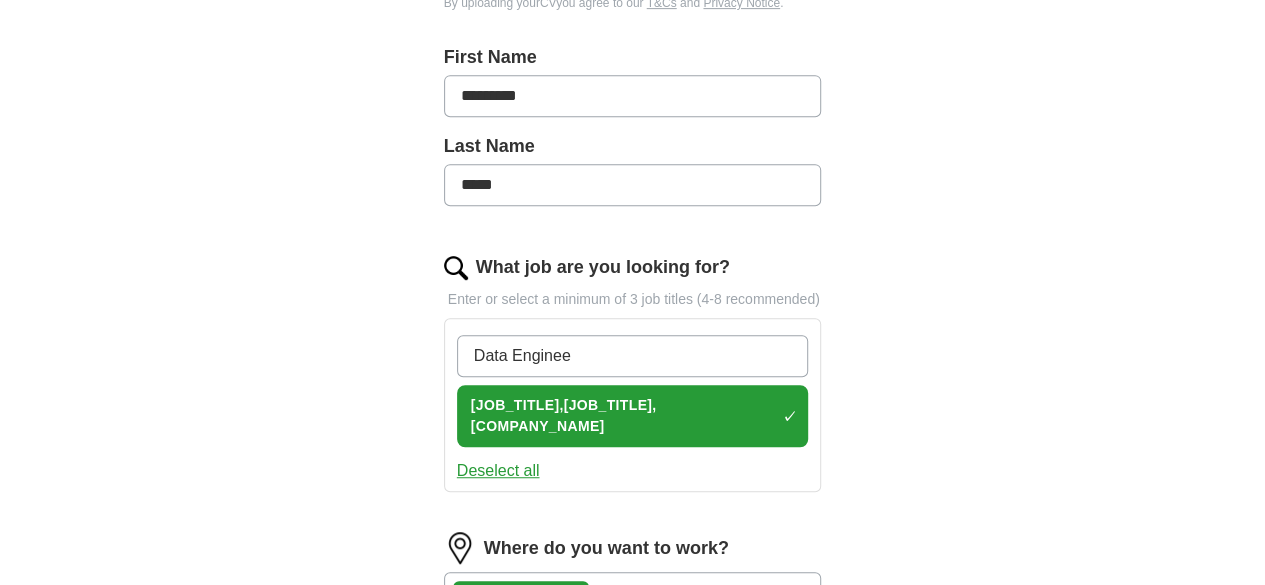 type on "Data Engineer" 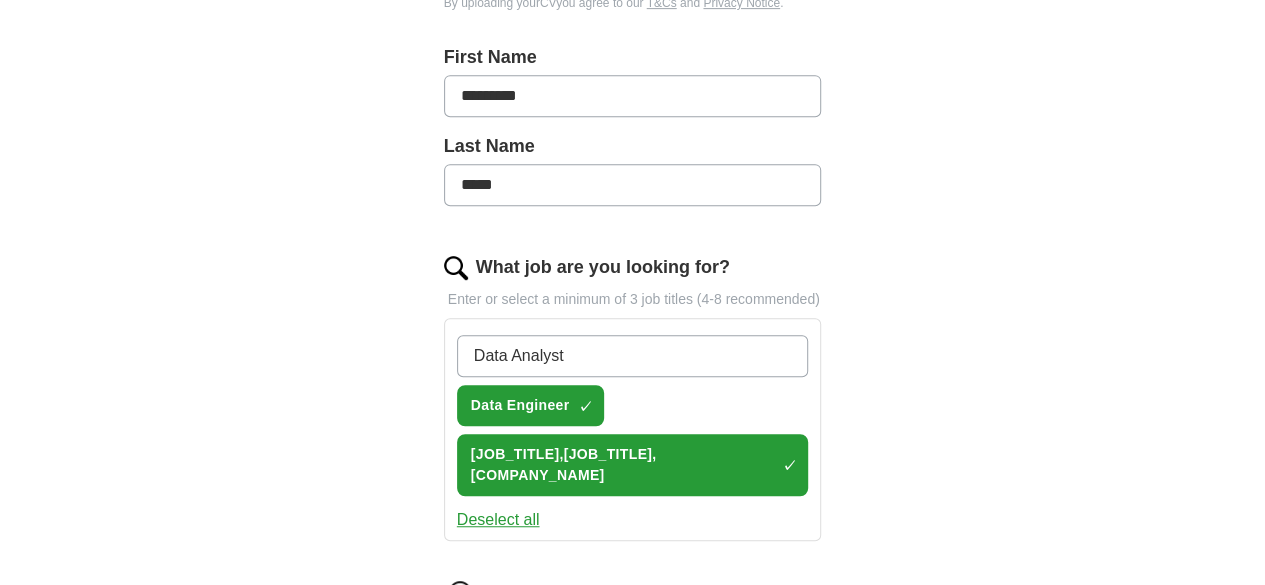 type on "Data Analyst" 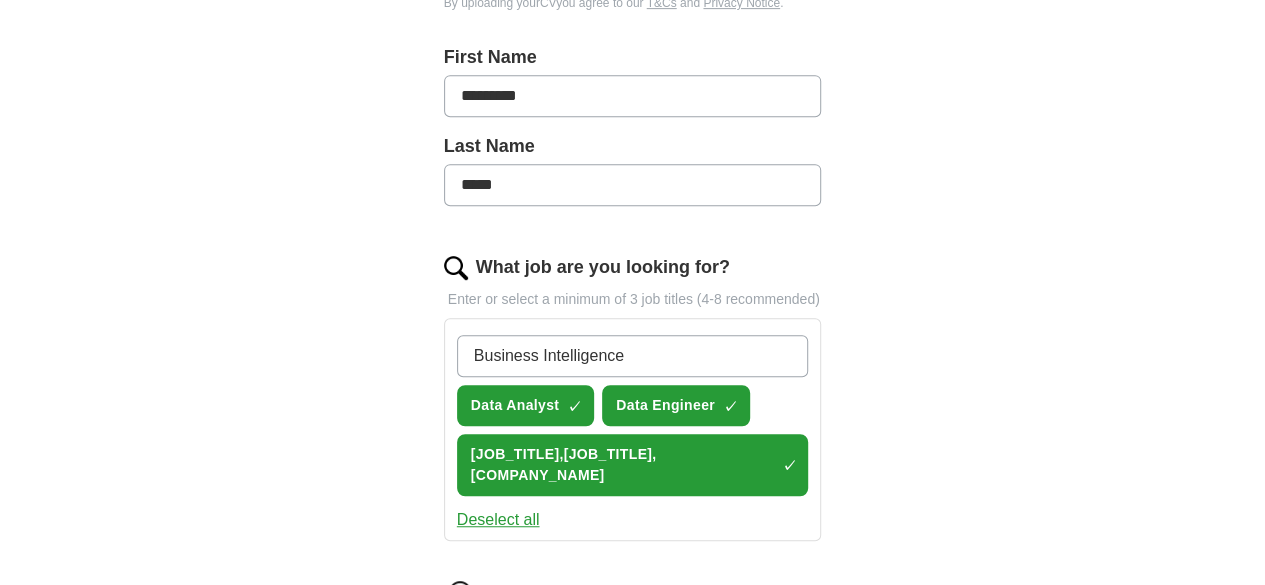 type on "Business Intelligence" 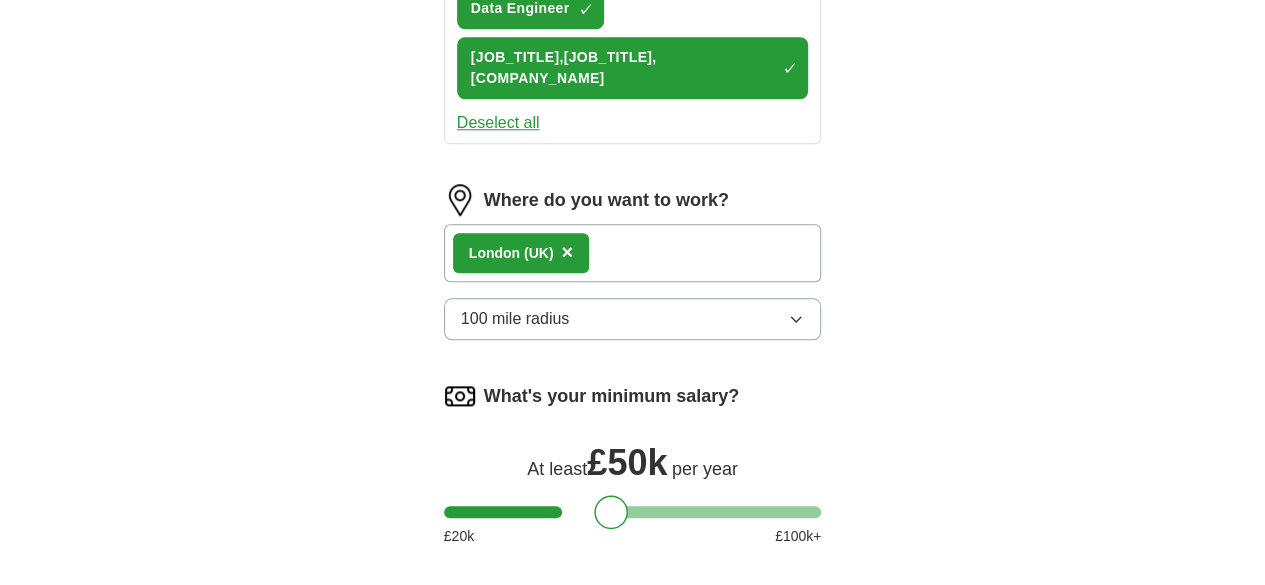 scroll, scrollTop: 1027, scrollLeft: 0, axis: vertical 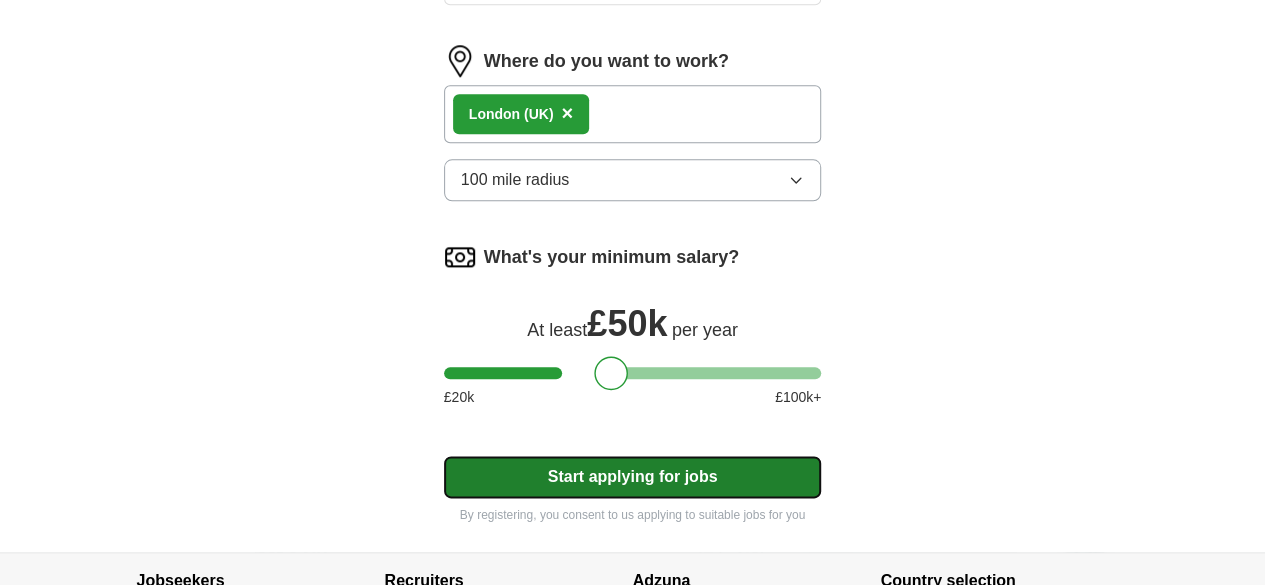 click on "Start applying for jobs" at bounding box center [633, 477] 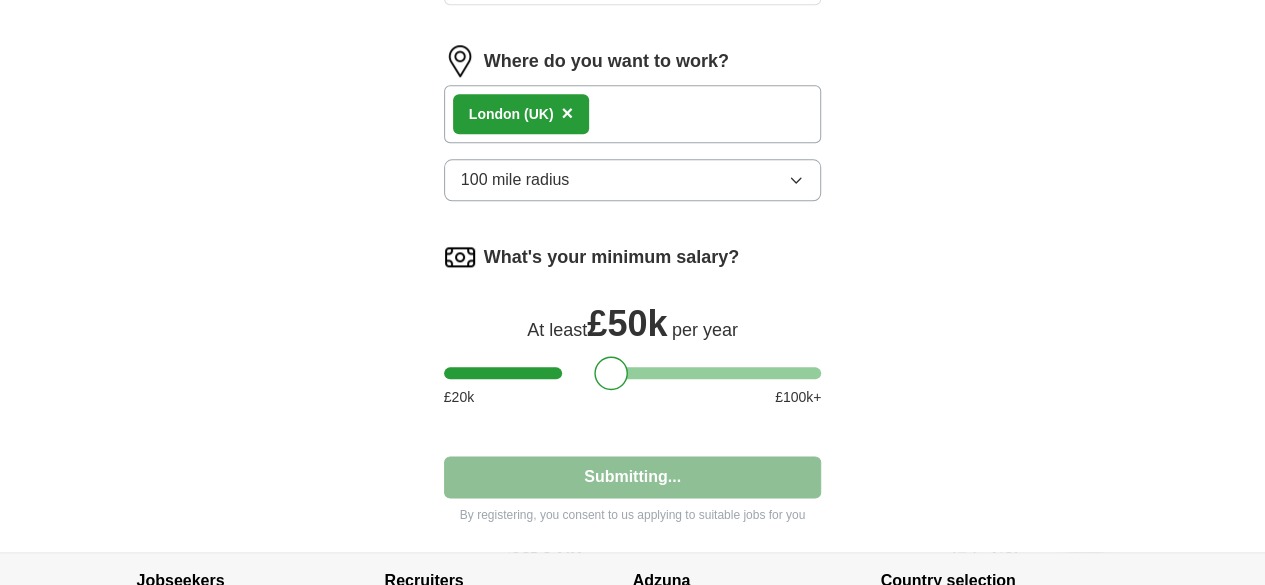 select on "**" 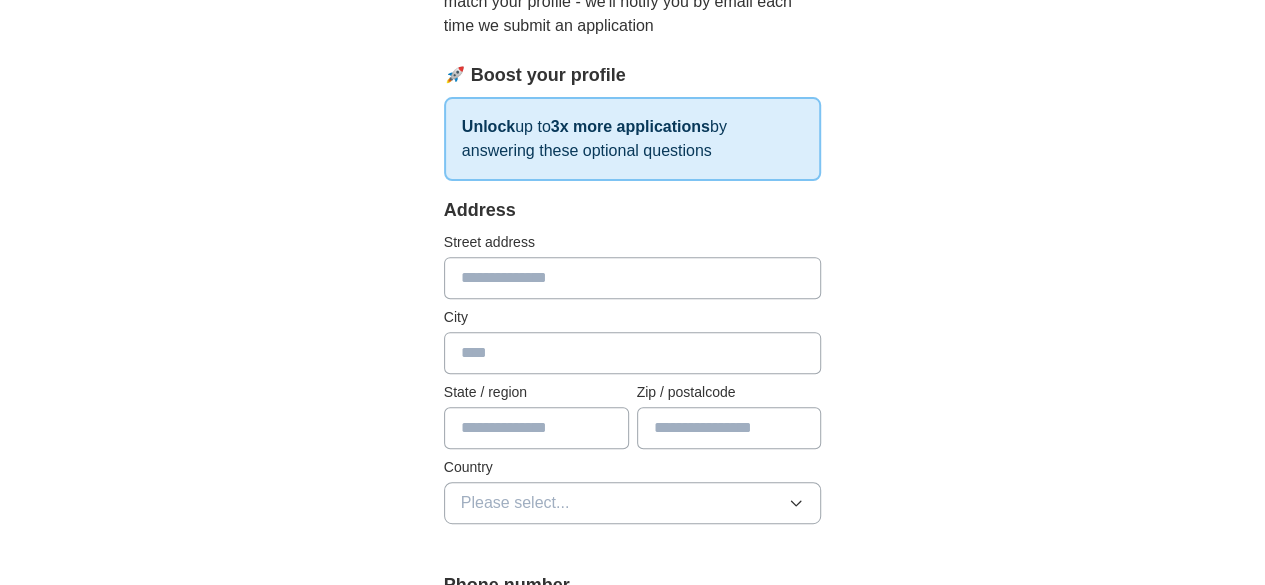 scroll, scrollTop: 260, scrollLeft: 0, axis: vertical 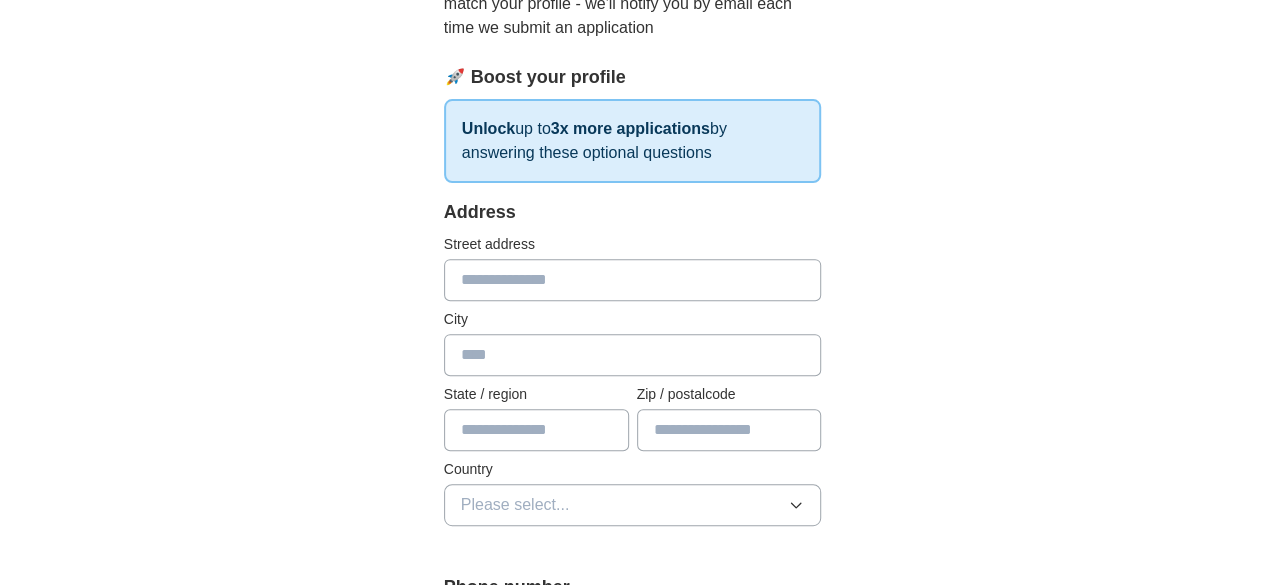 click at bounding box center [633, 280] 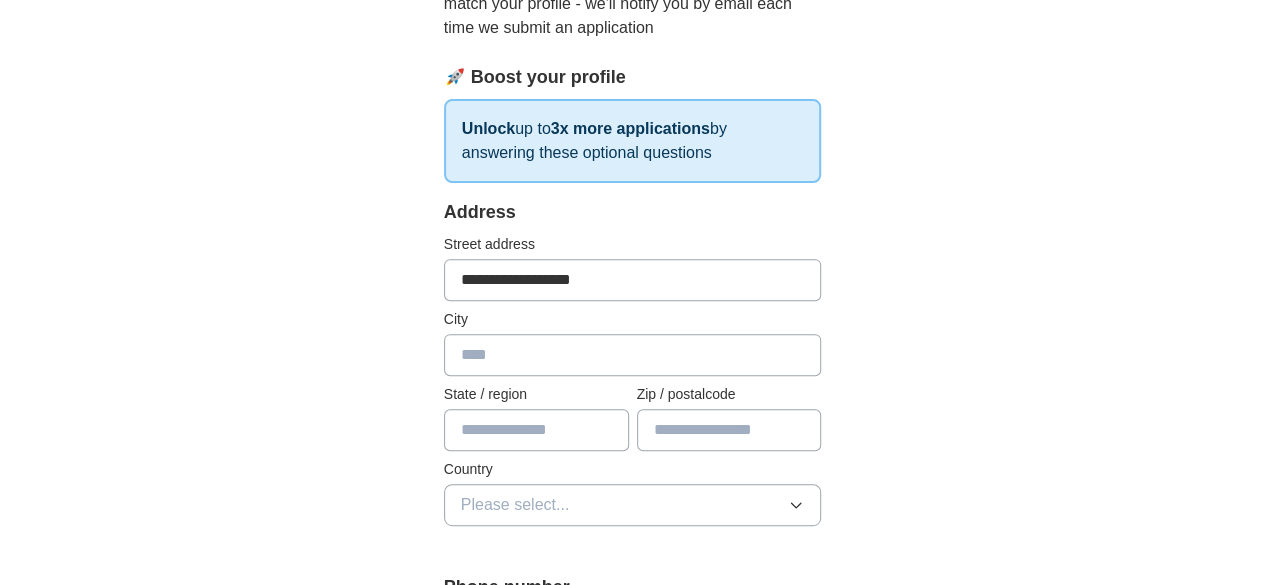 type on "********" 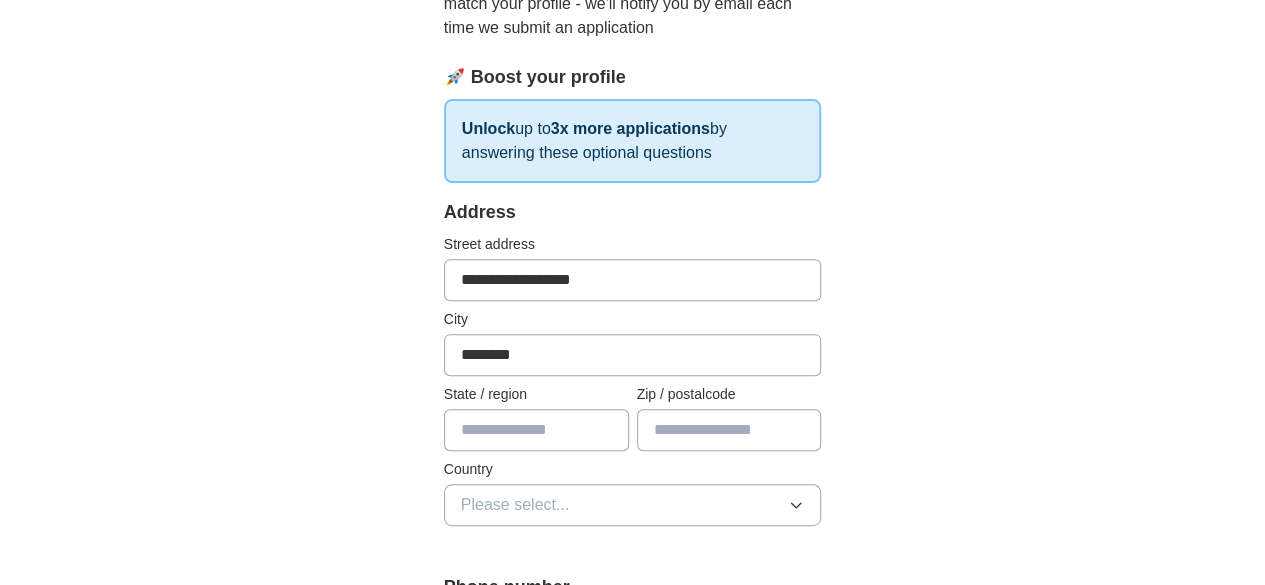 type on "**********" 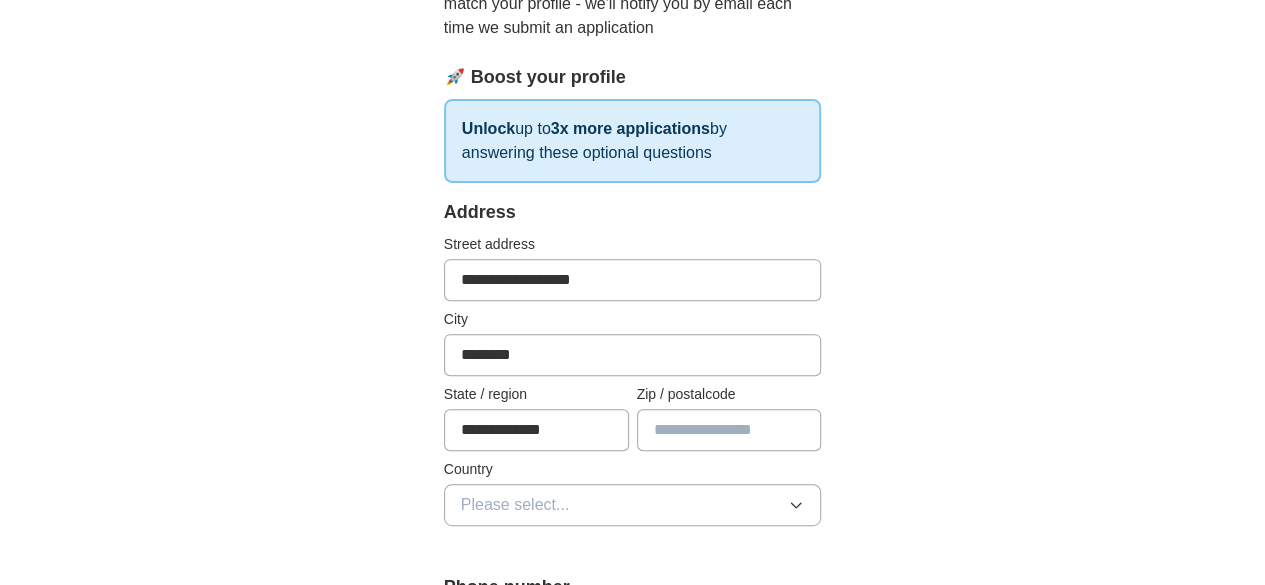 type on "*******" 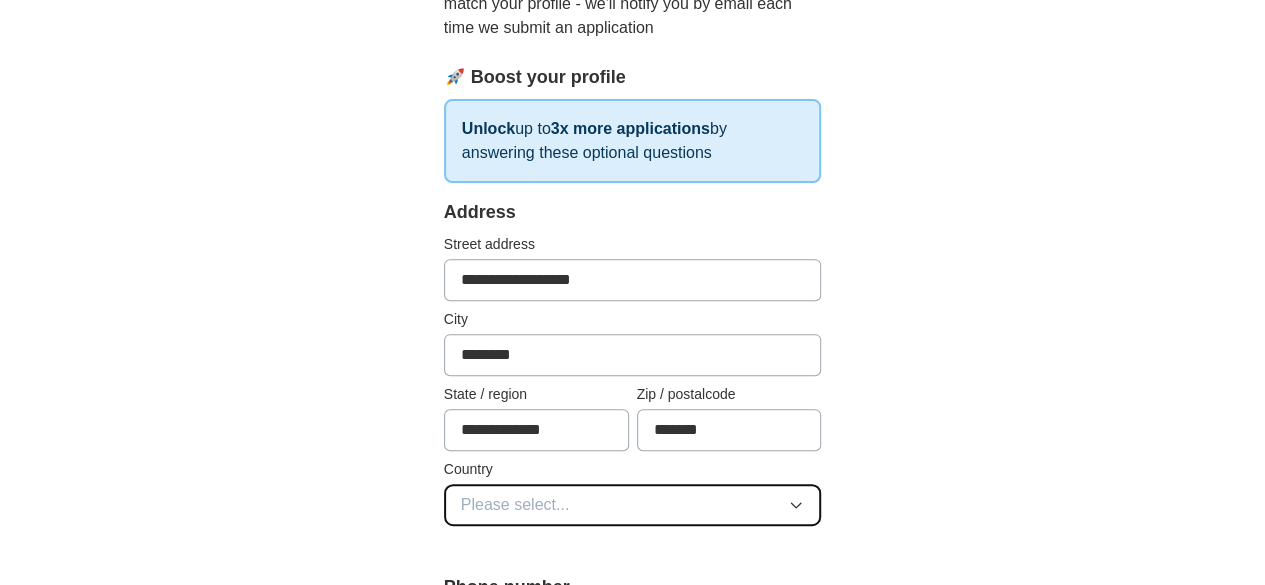 click on "Please select..." at bounding box center (633, 505) 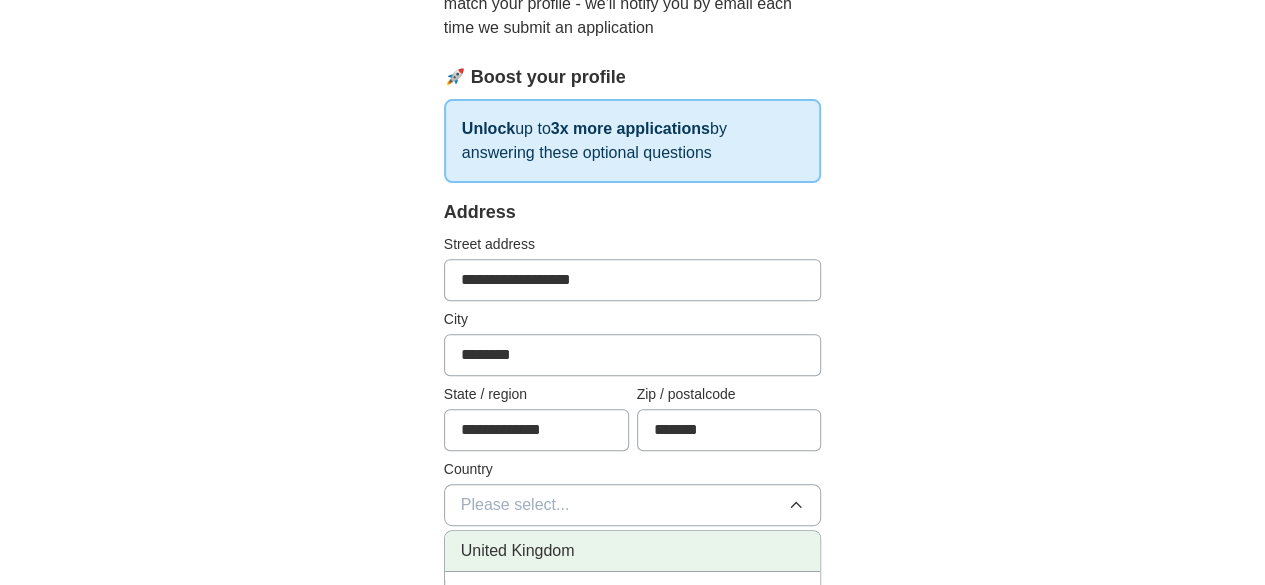 click on "United Kingdom" at bounding box center (633, 551) 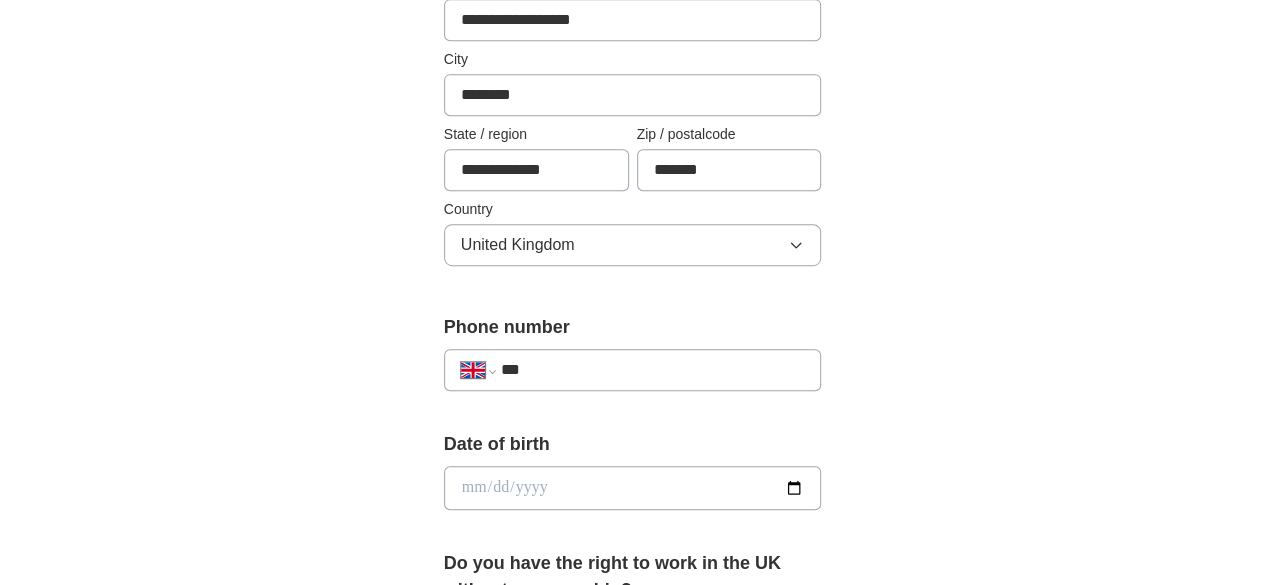 scroll, scrollTop: 528, scrollLeft: 0, axis: vertical 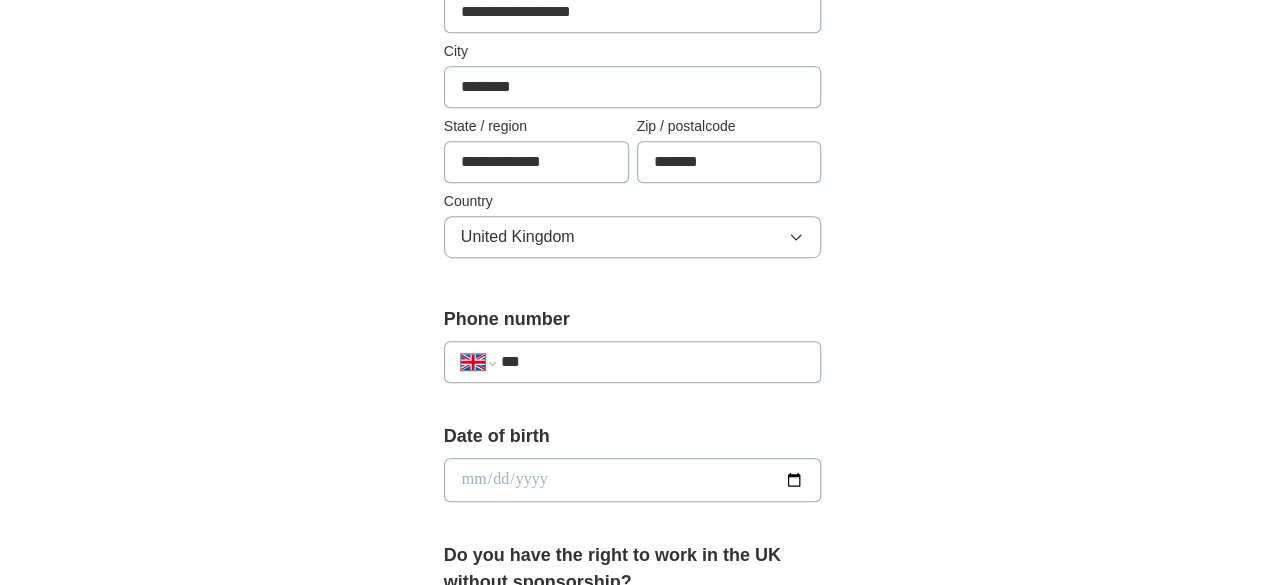 click on "***" at bounding box center (653, 362) 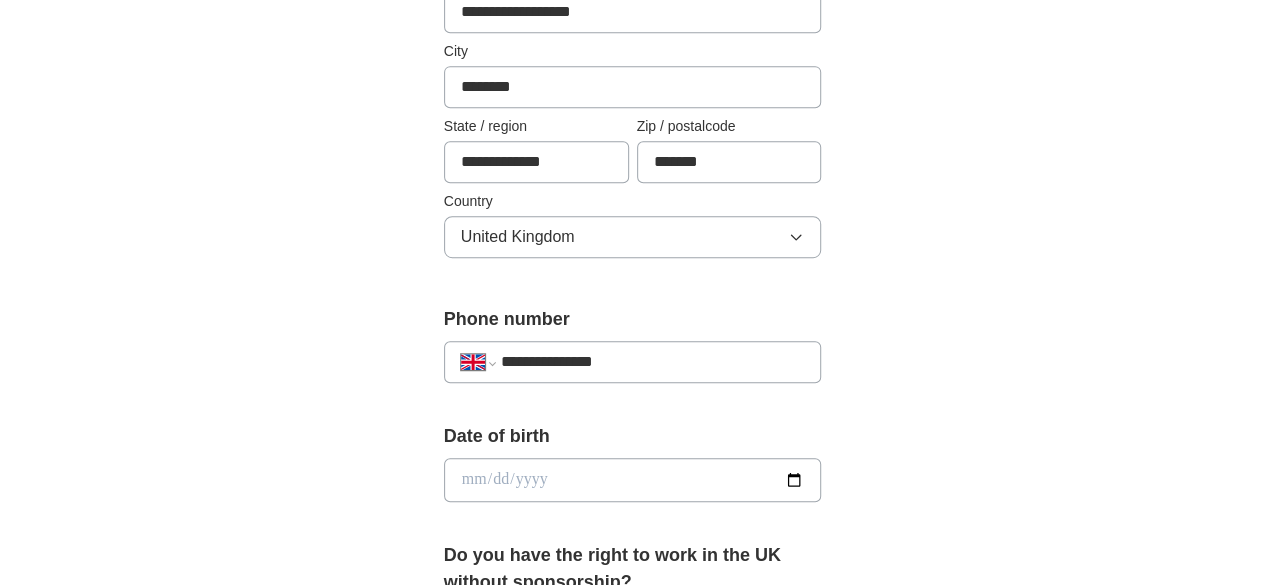 click at bounding box center [633, 480] 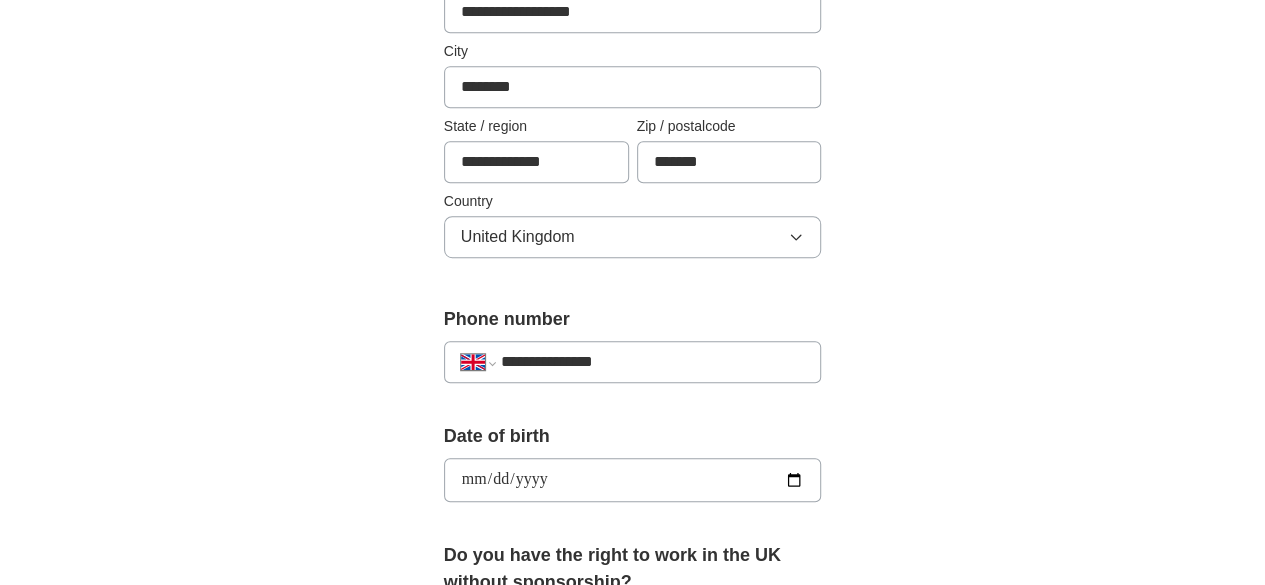 type on "**********" 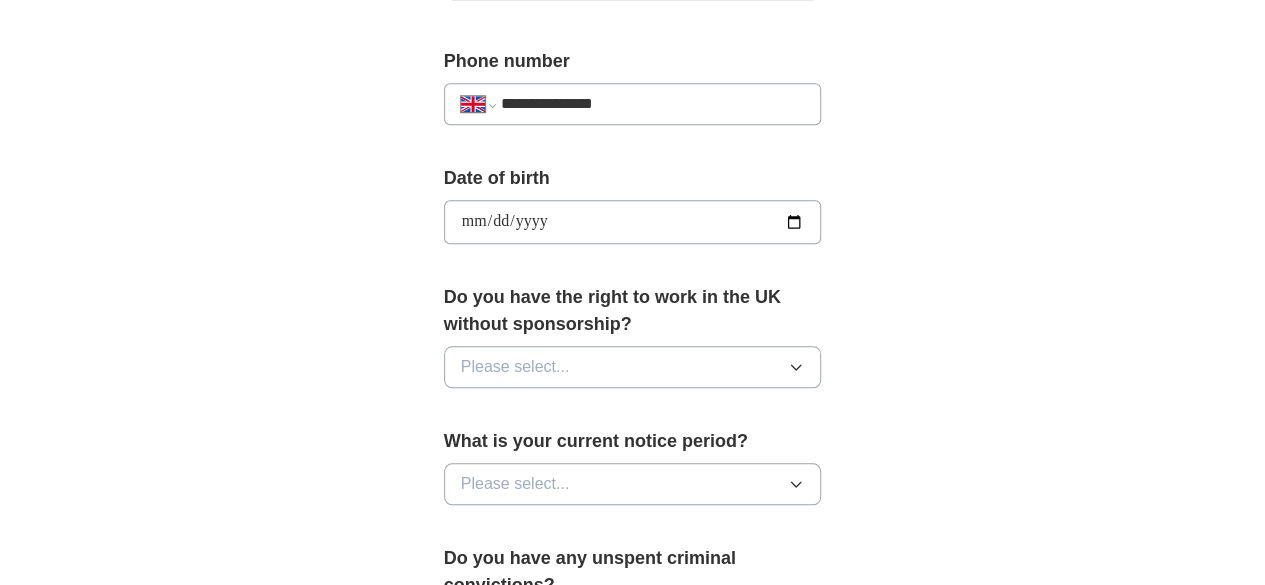 scroll, scrollTop: 801, scrollLeft: 0, axis: vertical 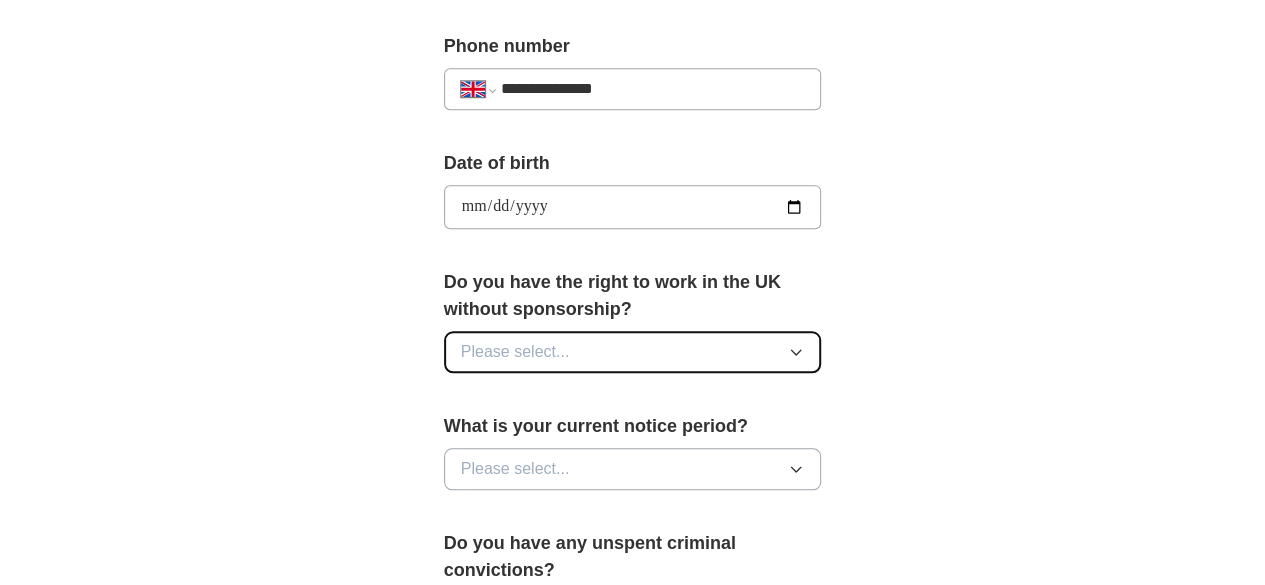 click on "Please select..." at bounding box center (633, 352) 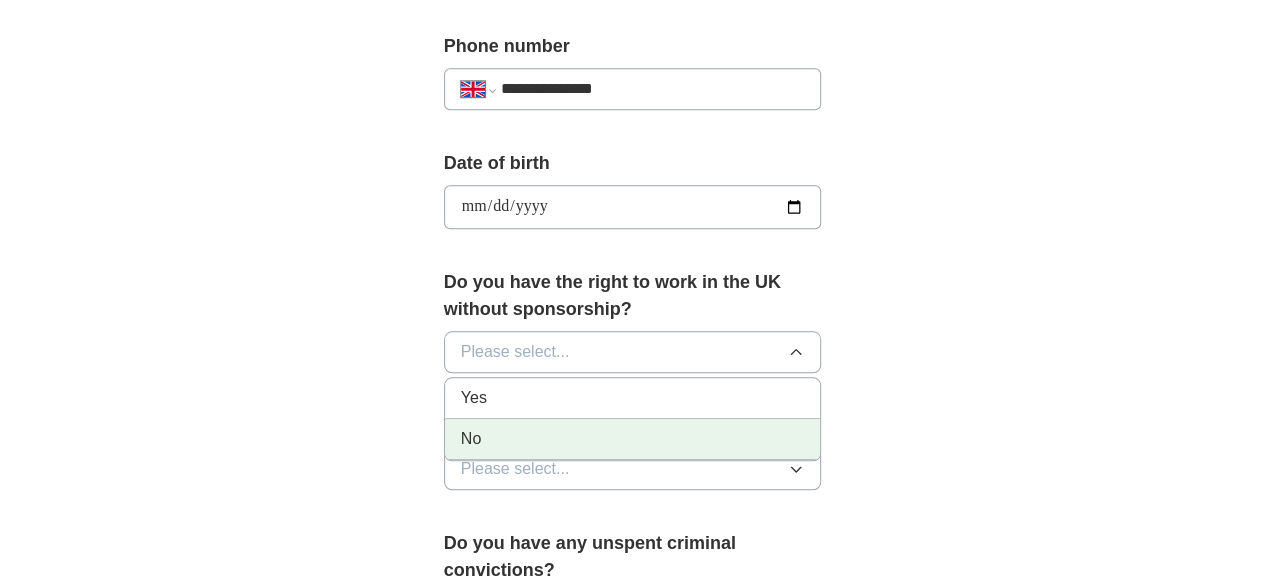 click on "No" at bounding box center (633, 439) 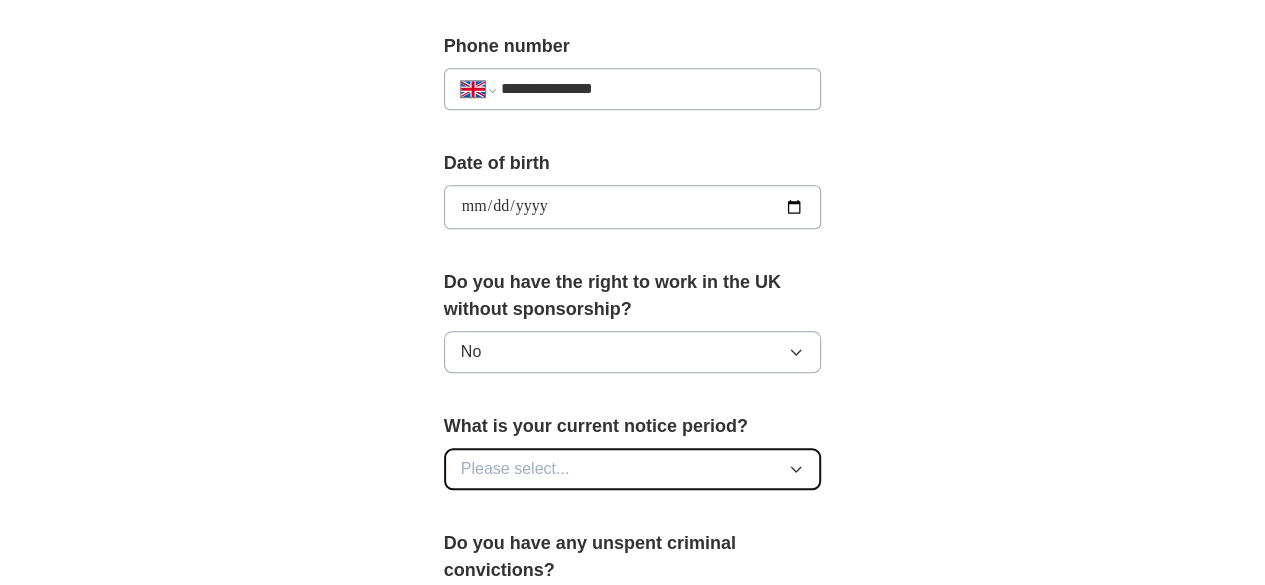click on "Please select..." at bounding box center [633, 469] 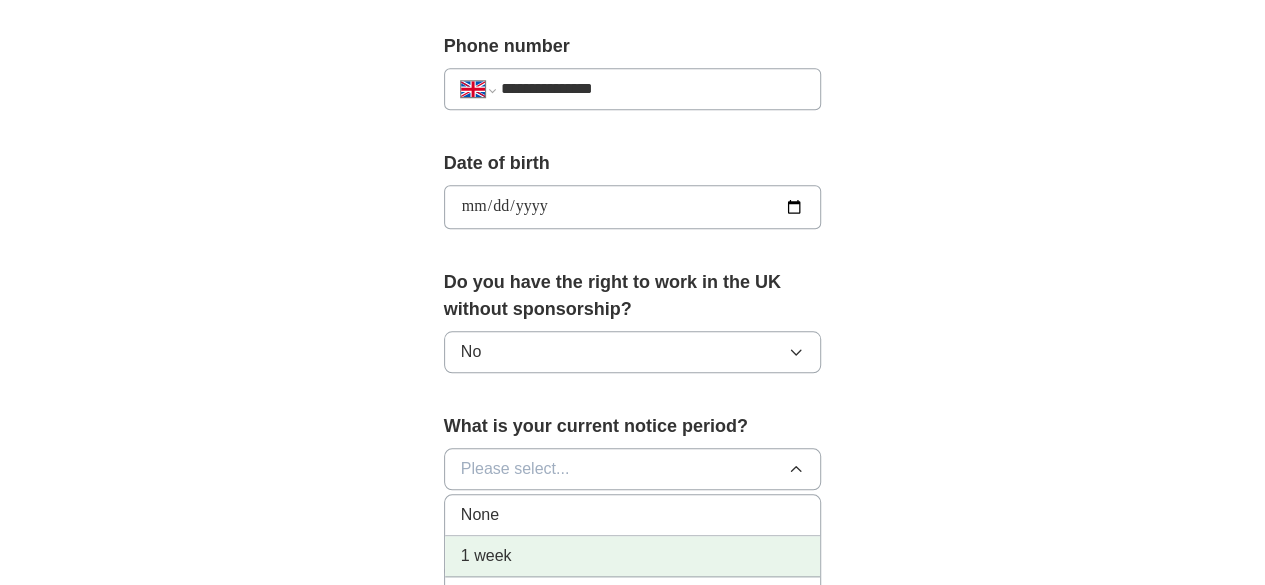 click on "1 week" at bounding box center (633, 556) 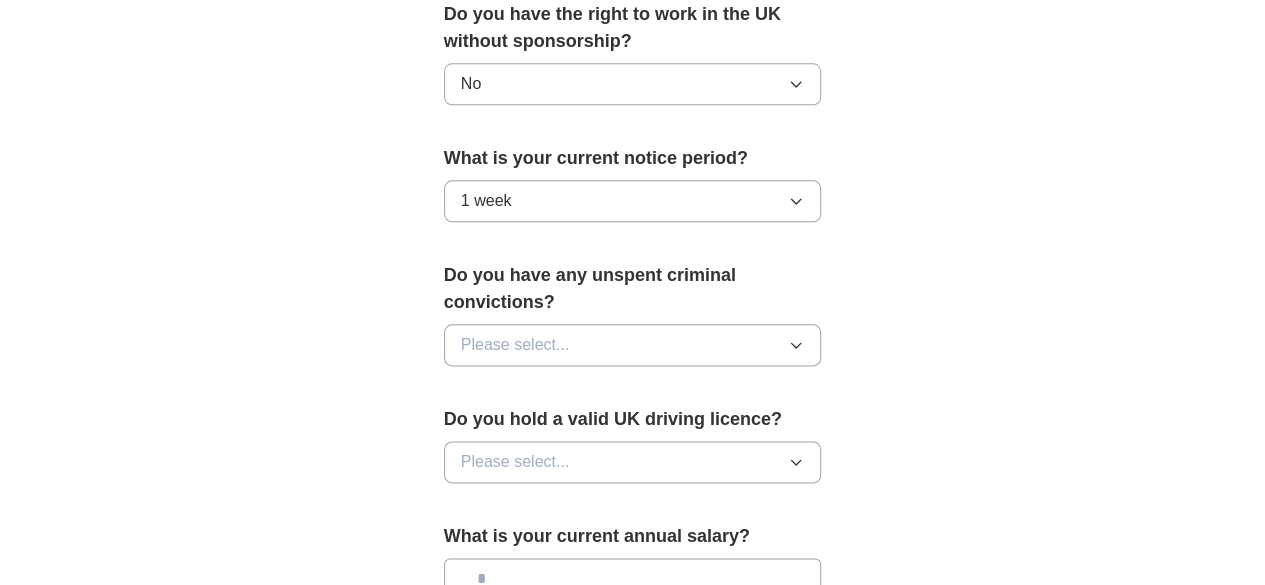 scroll, scrollTop: 1067, scrollLeft: 0, axis: vertical 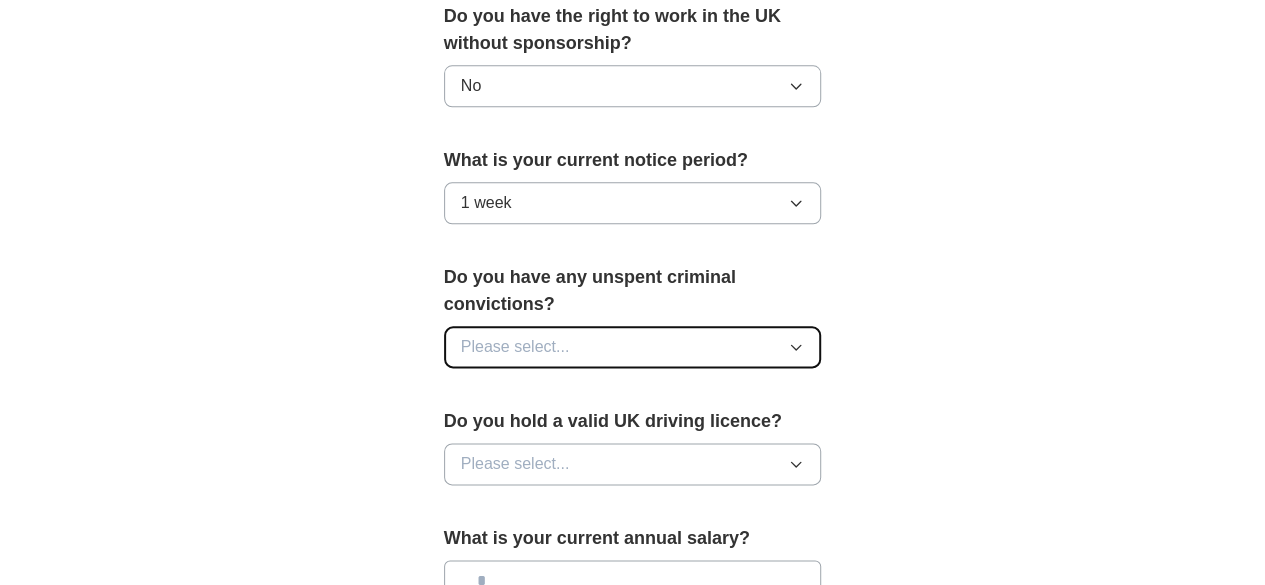 click on "Please select..." at bounding box center [633, 347] 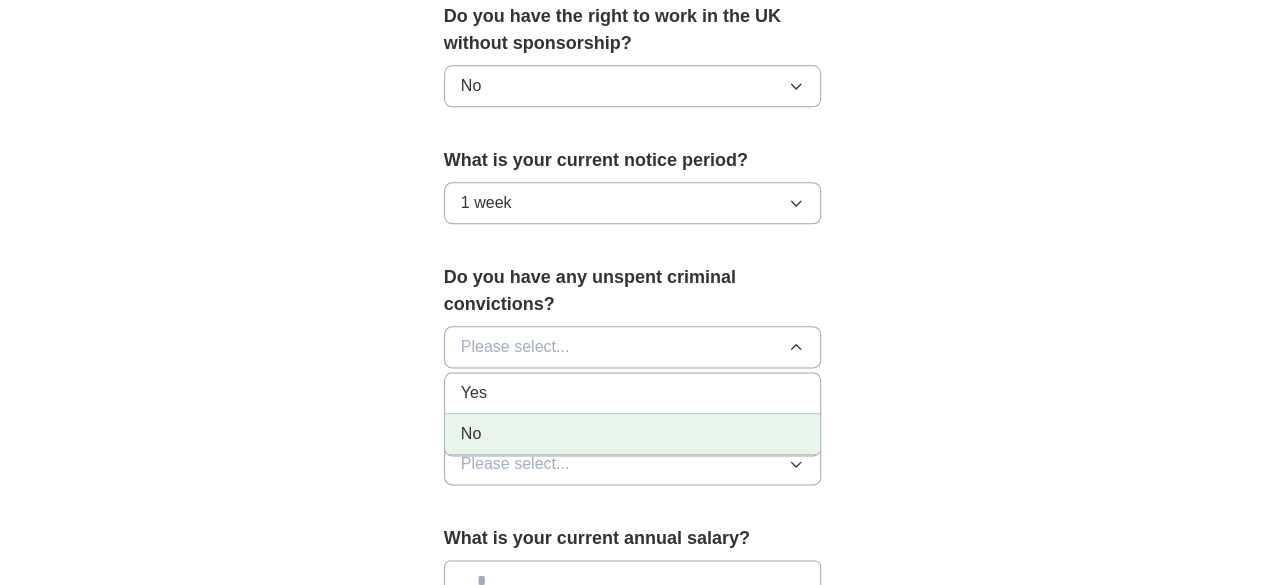 click on "No" at bounding box center [633, 434] 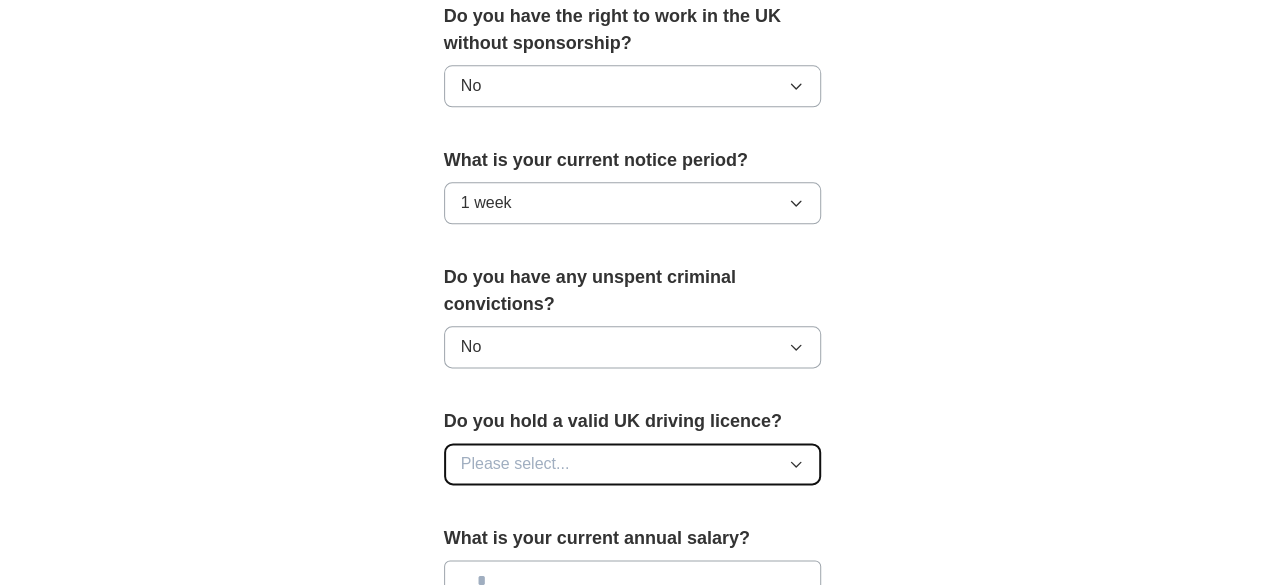 click on "Please select..." at bounding box center (633, 464) 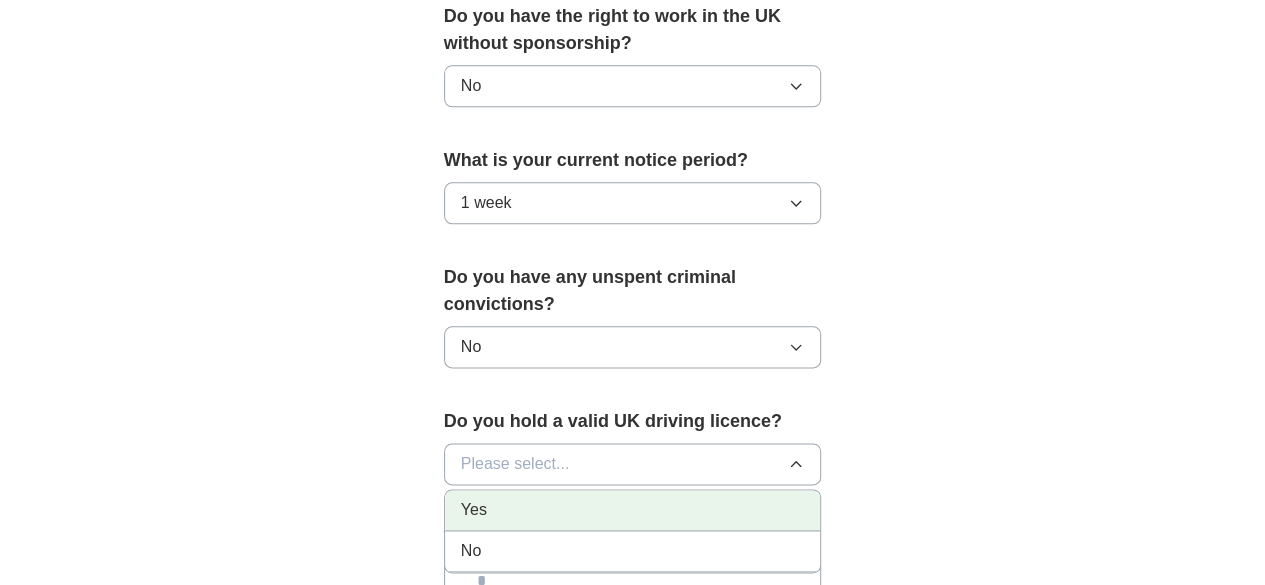 click on "Yes" at bounding box center (633, 510) 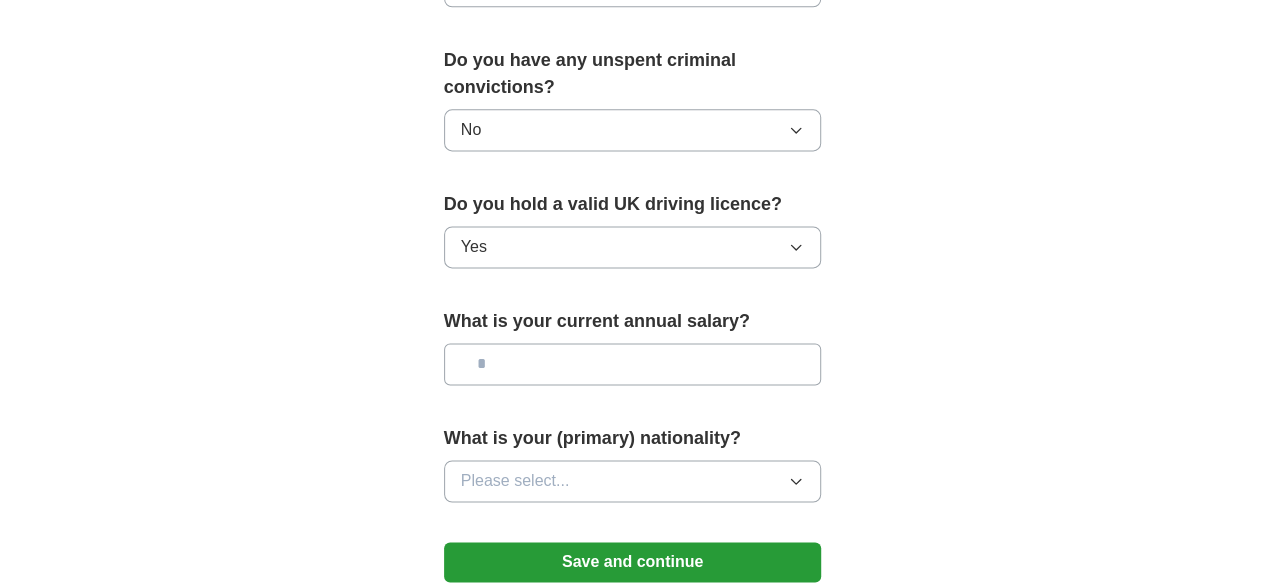 scroll, scrollTop: 1300, scrollLeft: 0, axis: vertical 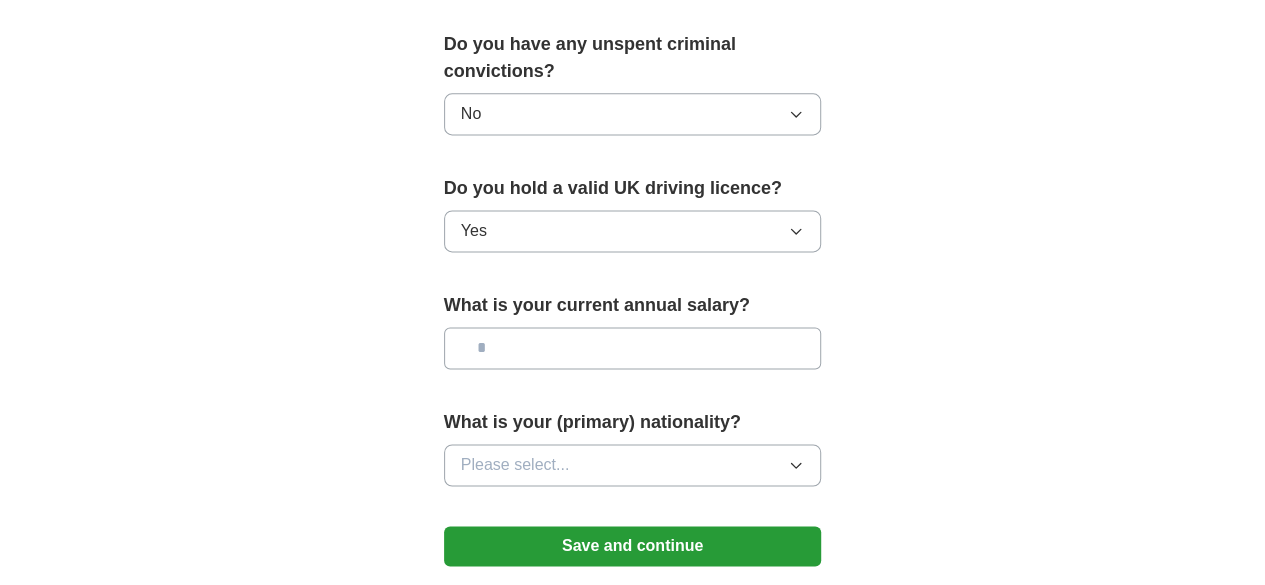 click at bounding box center (633, 348) 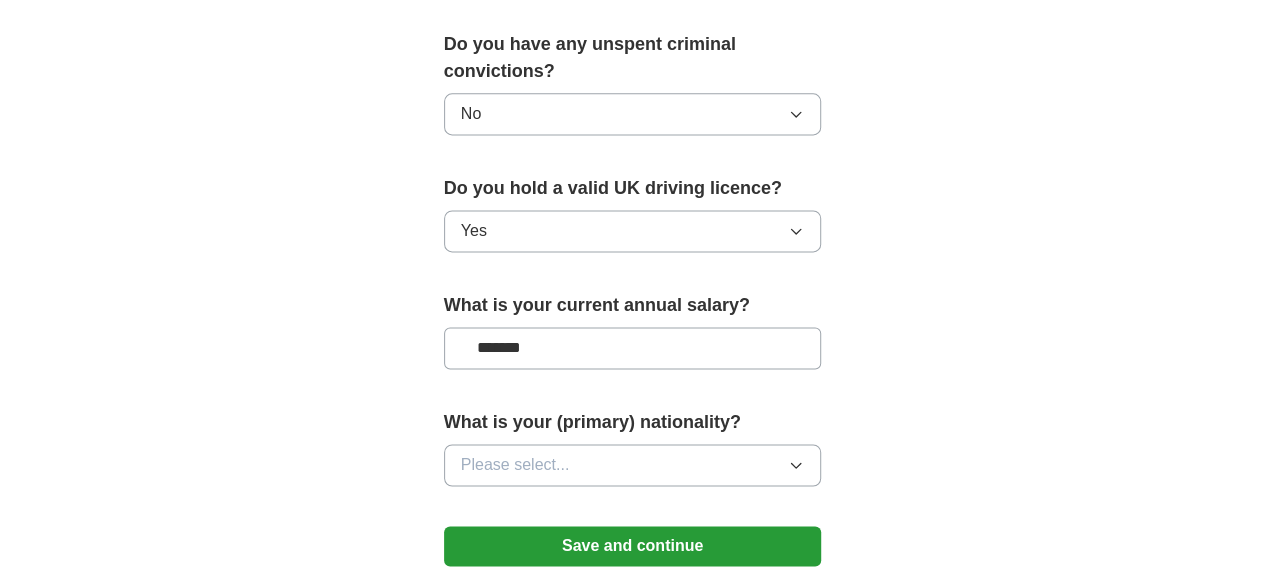 type on "*******" 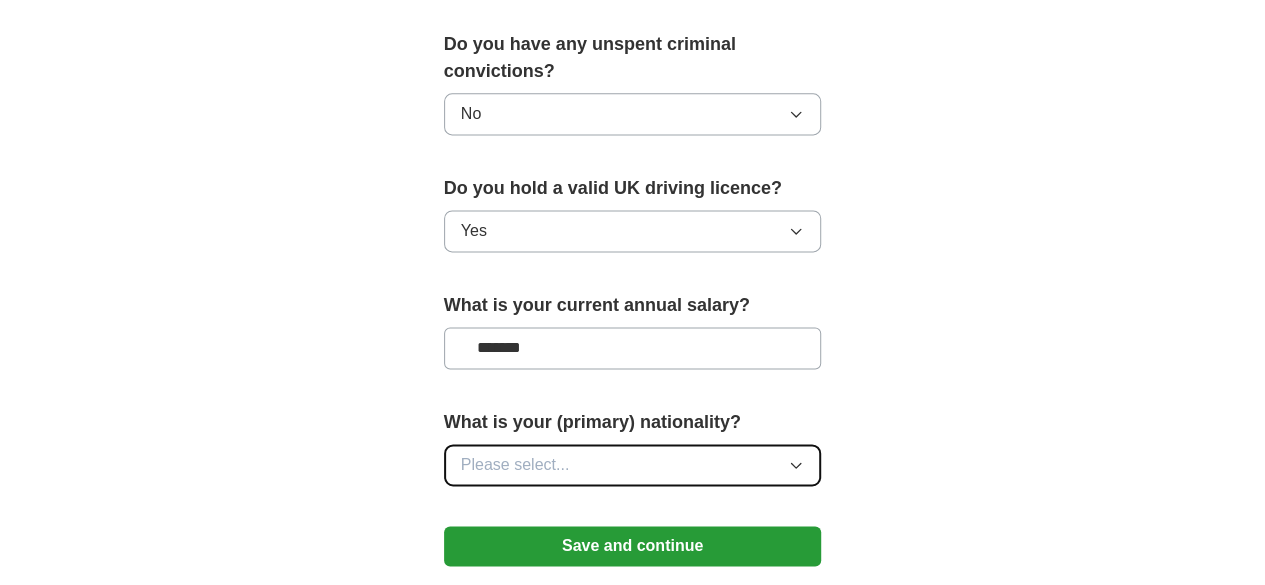 click on "Please select..." at bounding box center (633, 465) 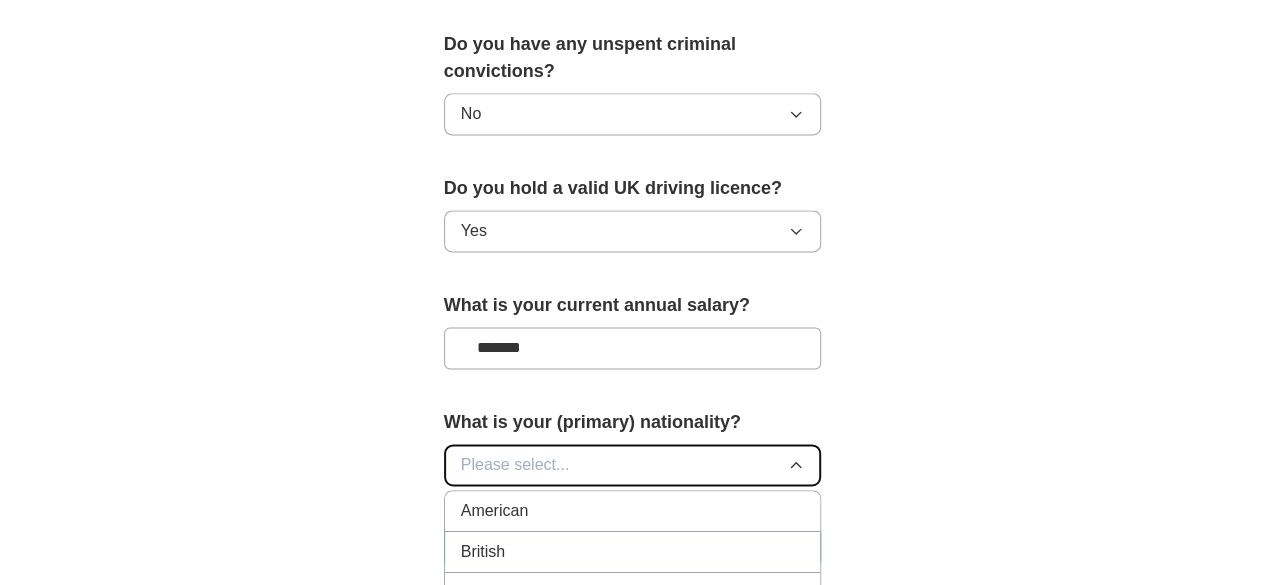 type 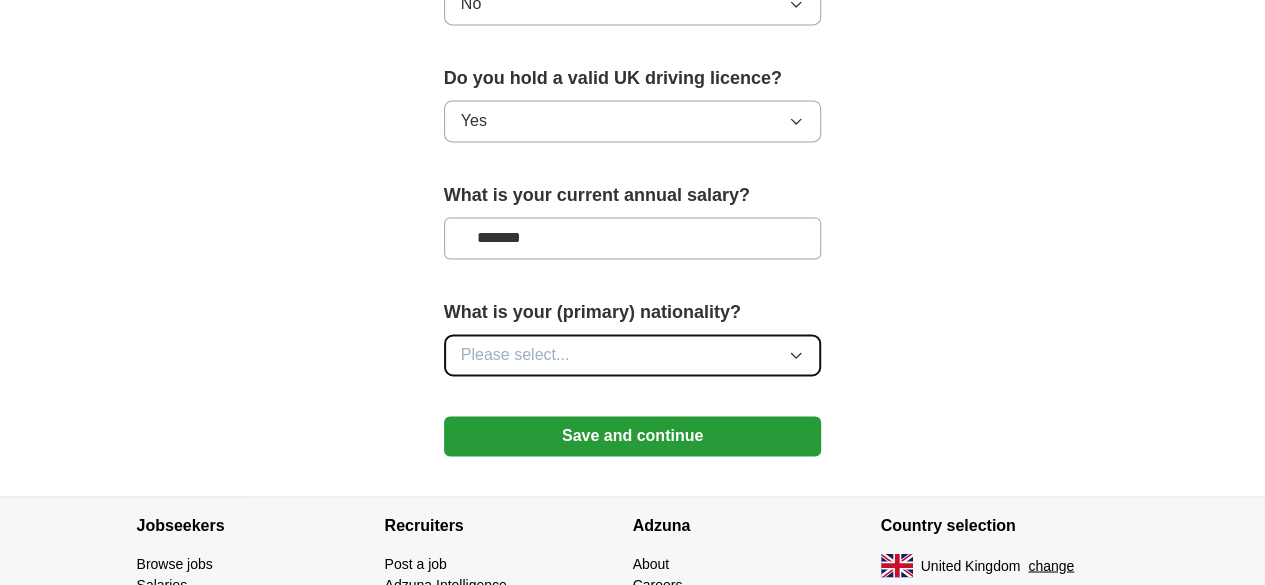 scroll, scrollTop: 1487, scrollLeft: 0, axis: vertical 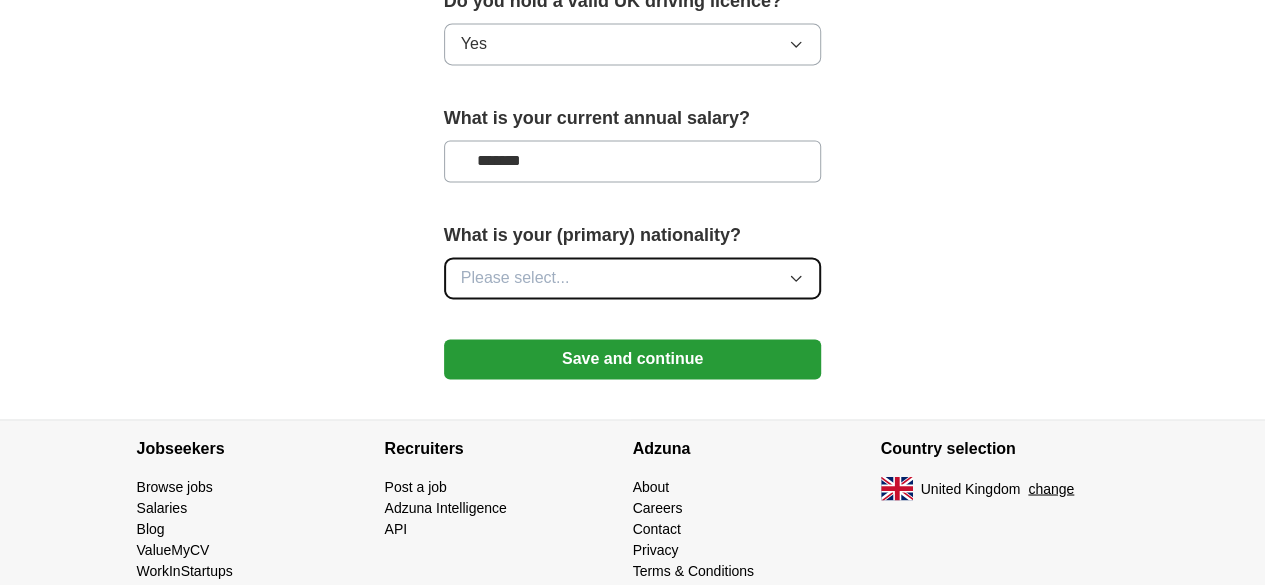 click on "Please select..." at bounding box center (633, 278) 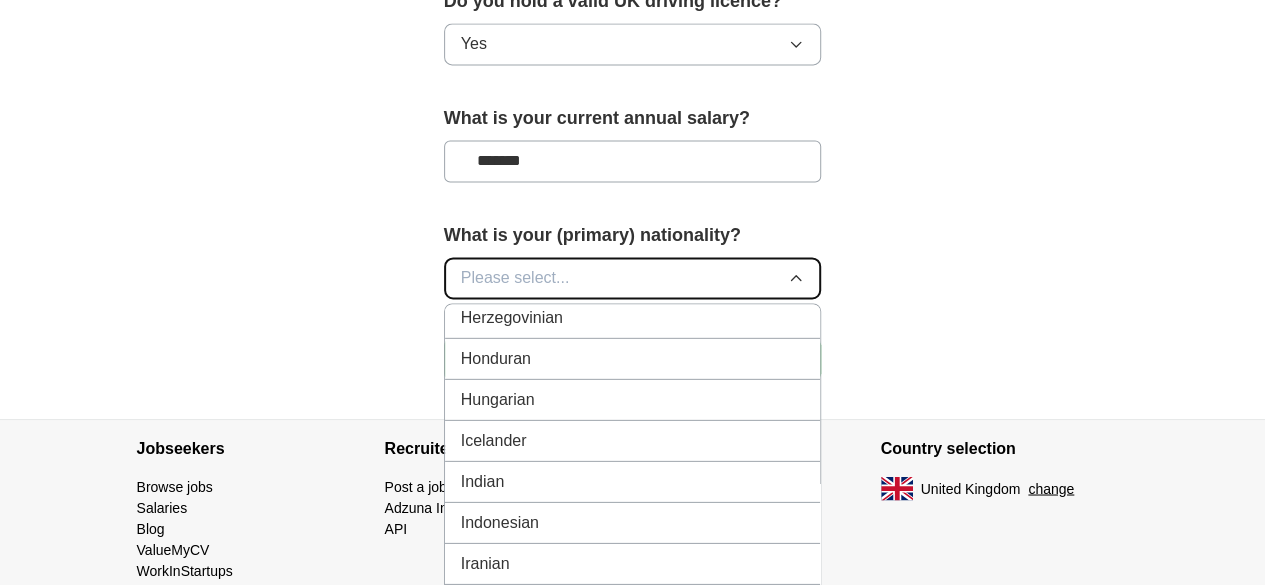 scroll, scrollTop: 3137, scrollLeft: 0, axis: vertical 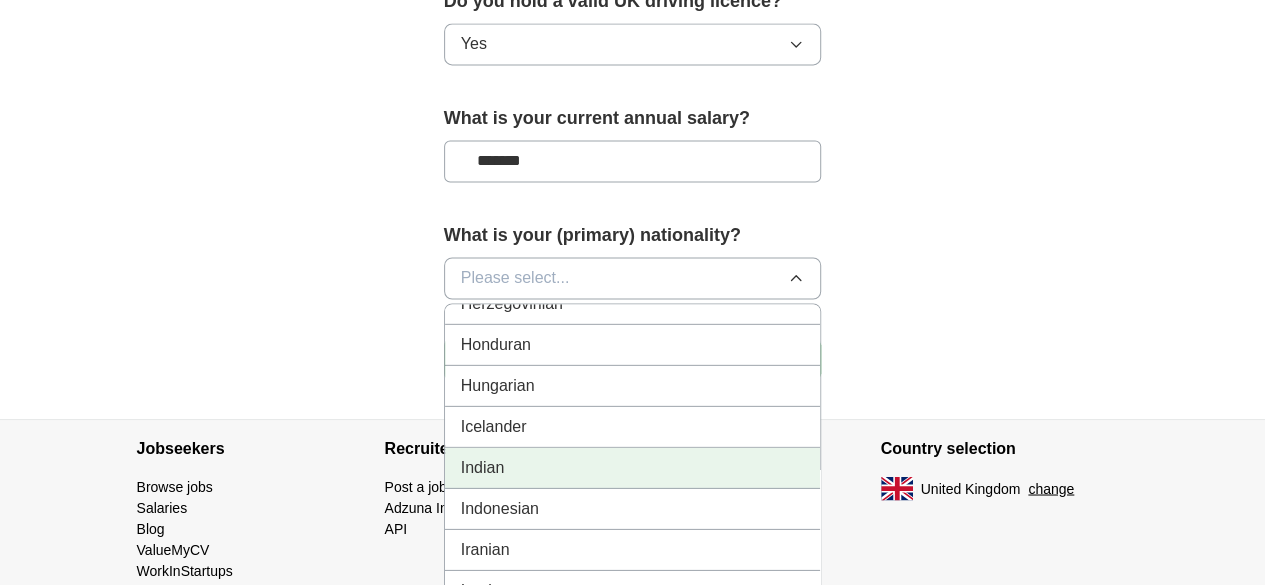 click on "Indian" at bounding box center [633, 467] 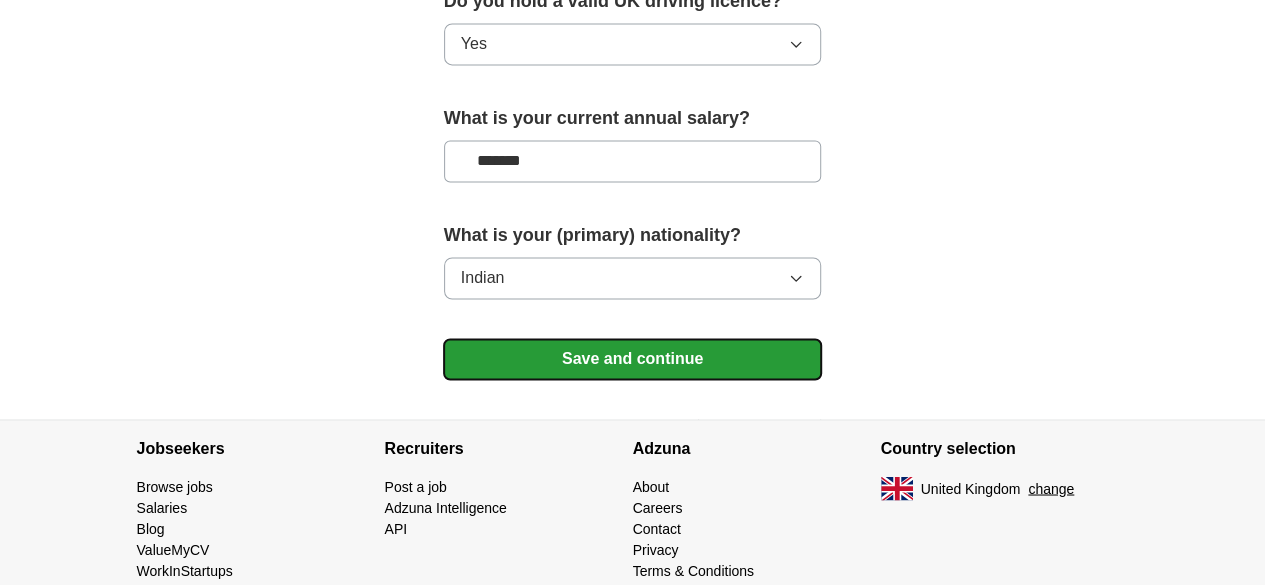click on "Save and continue" at bounding box center (633, 359) 